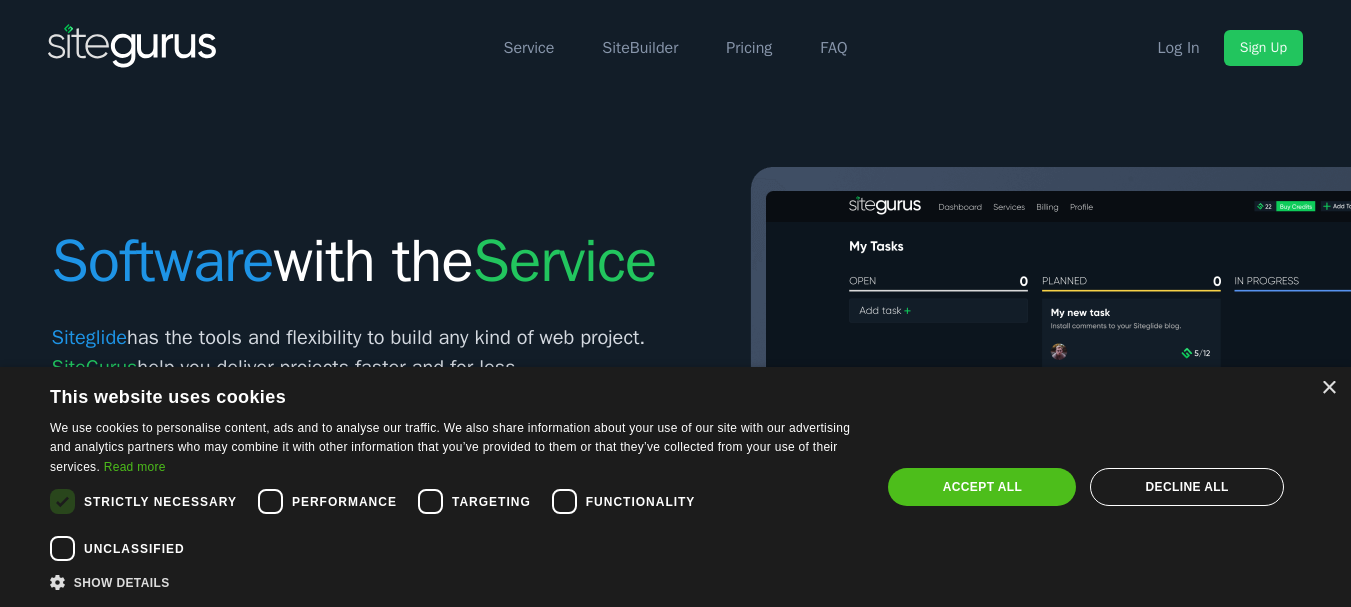 scroll, scrollTop: 0, scrollLeft: 0, axis: both 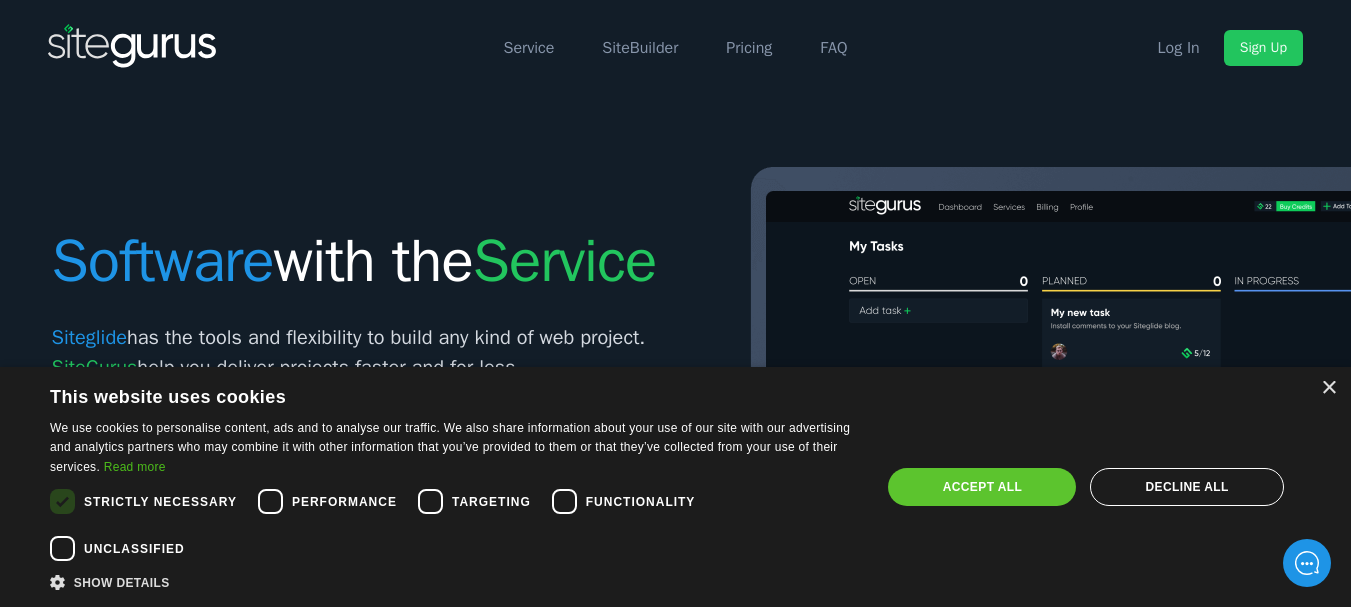 click on "Accept all" at bounding box center [982, 487] 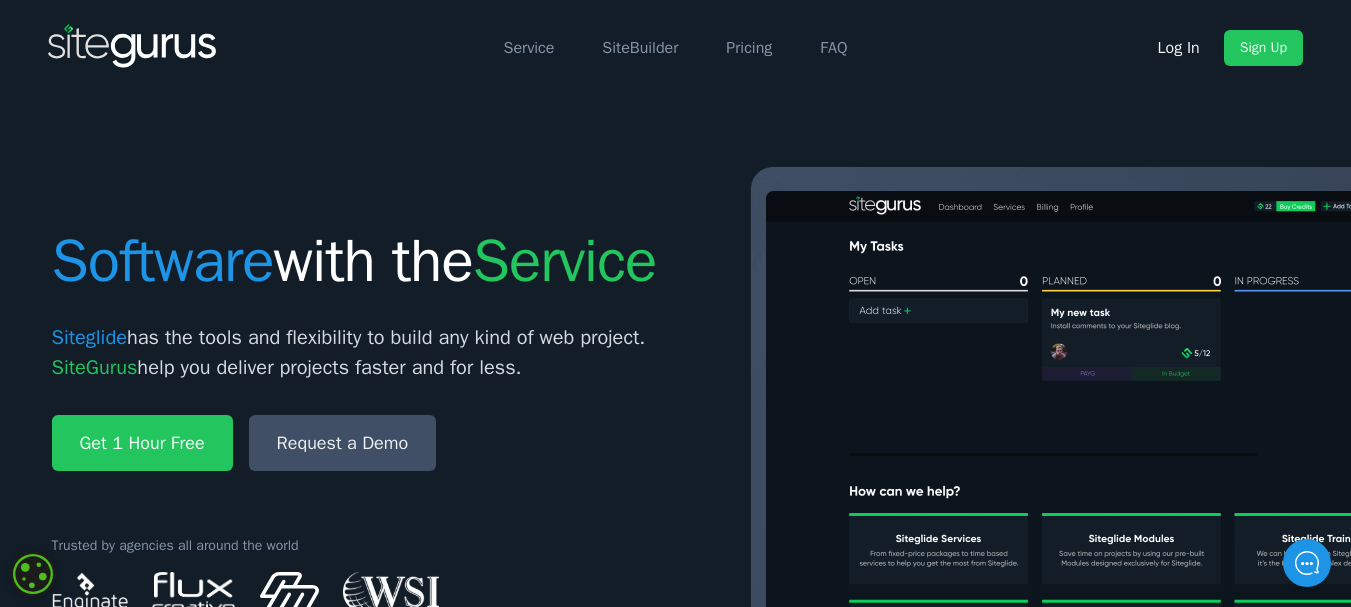 click on "Log In" at bounding box center (1179, 48) 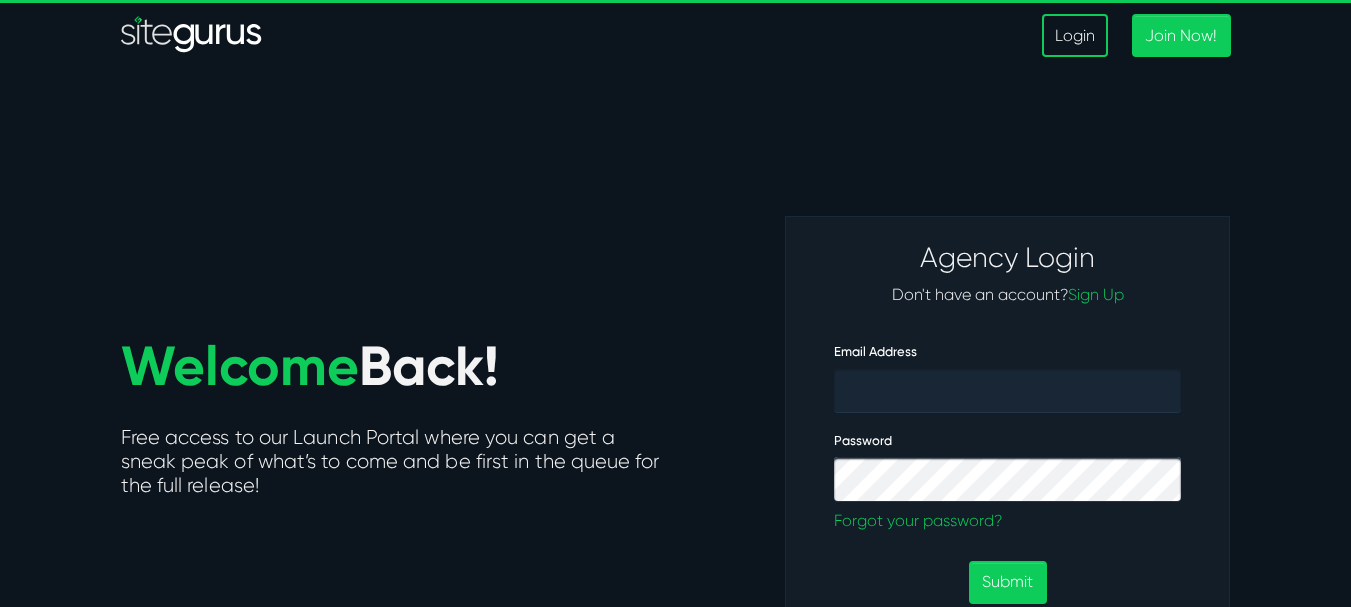 scroll, scrollTop: 0, scrollLeft: 0, axis: both 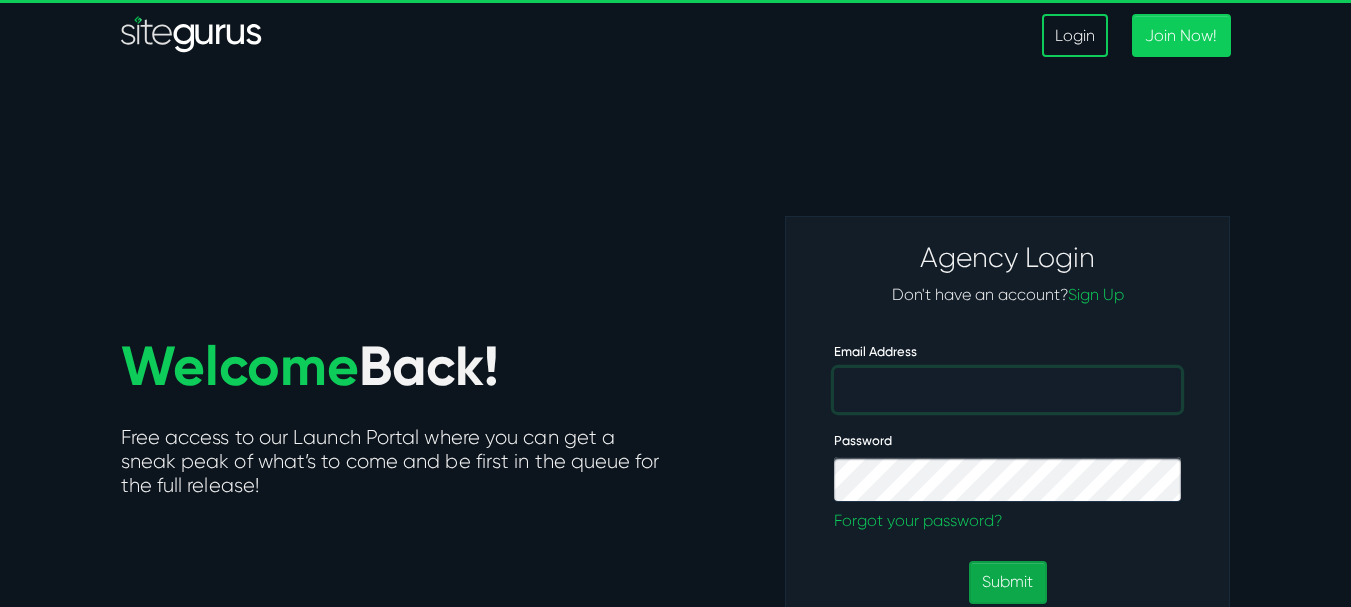type on "daniel.depaz@wsidom.fr" 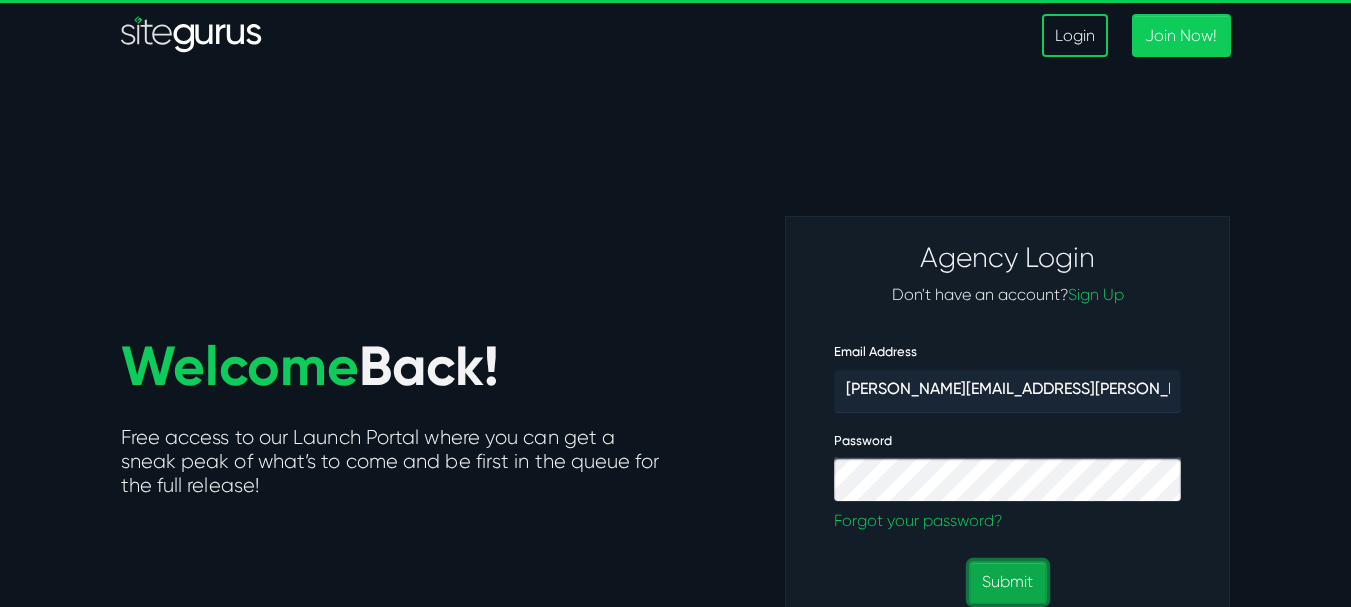 click on "Submit" at bounding box center [1007, 582] 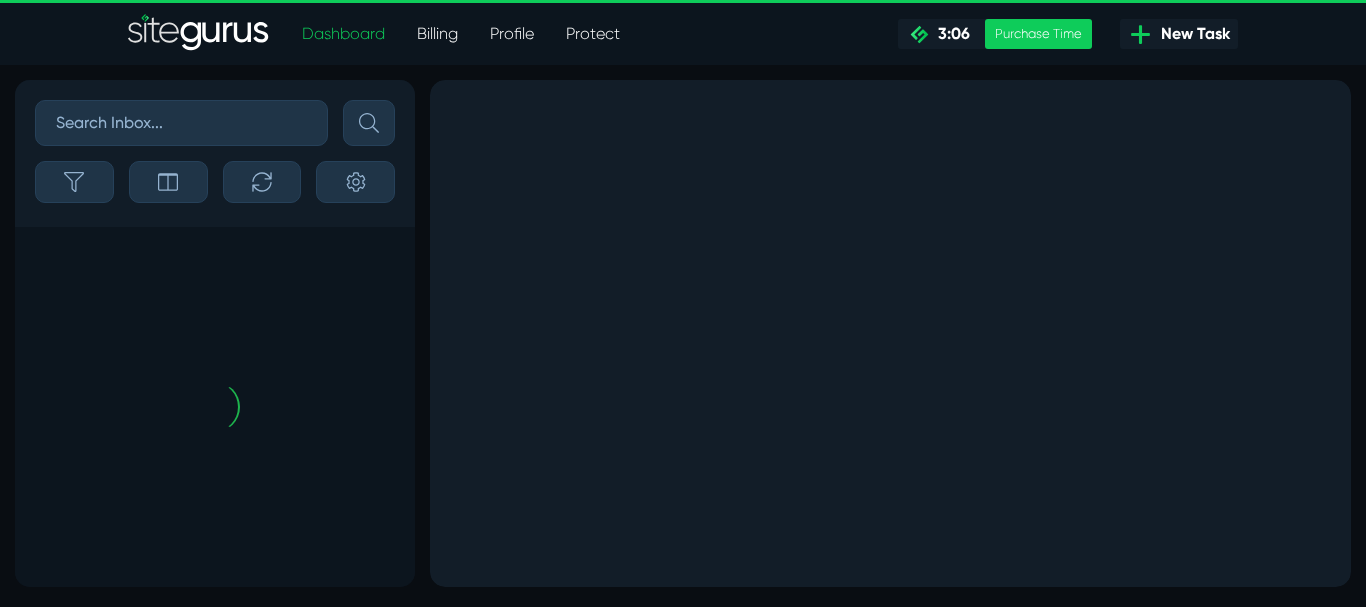 scroll, scrollTop: 0, scrollLeft: 0, axis: both 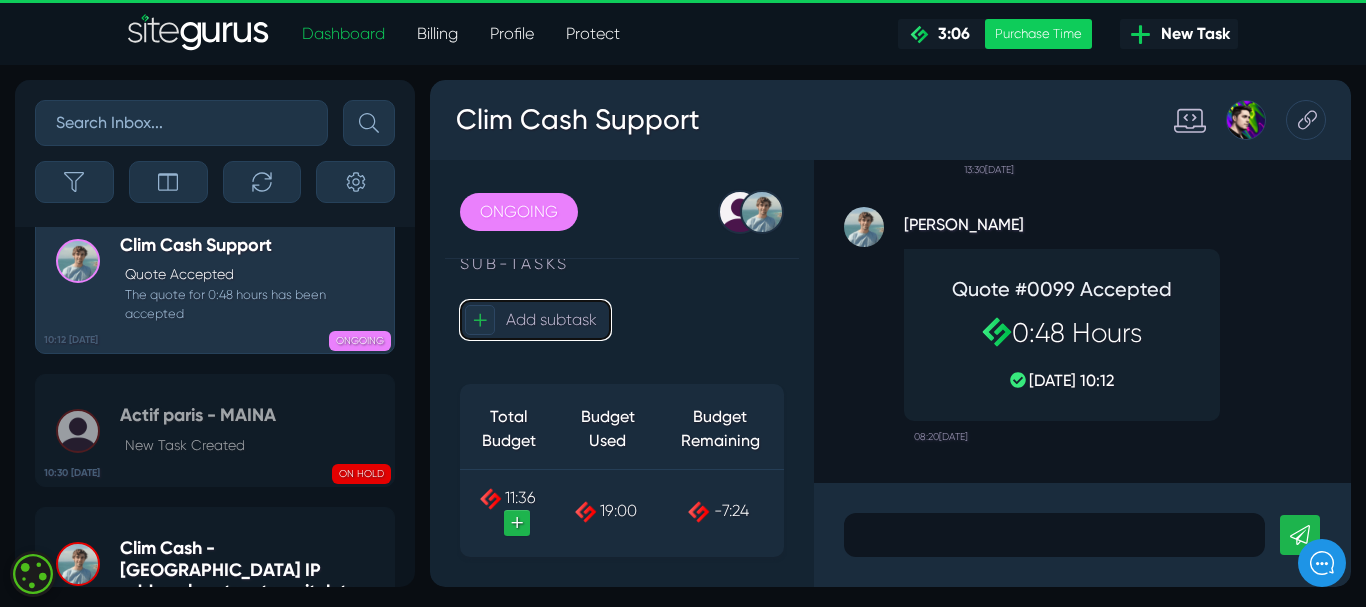 click on "Add subtask" at bounding box center (551, 319) 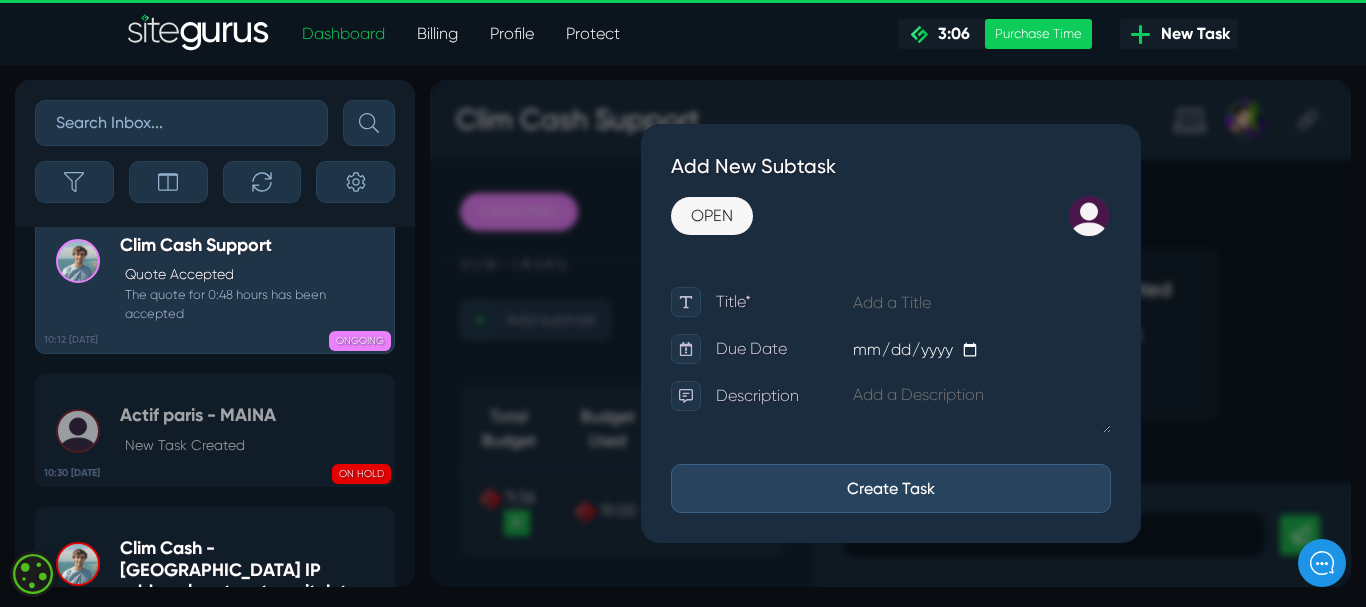 click at bounding box center [890, 333] 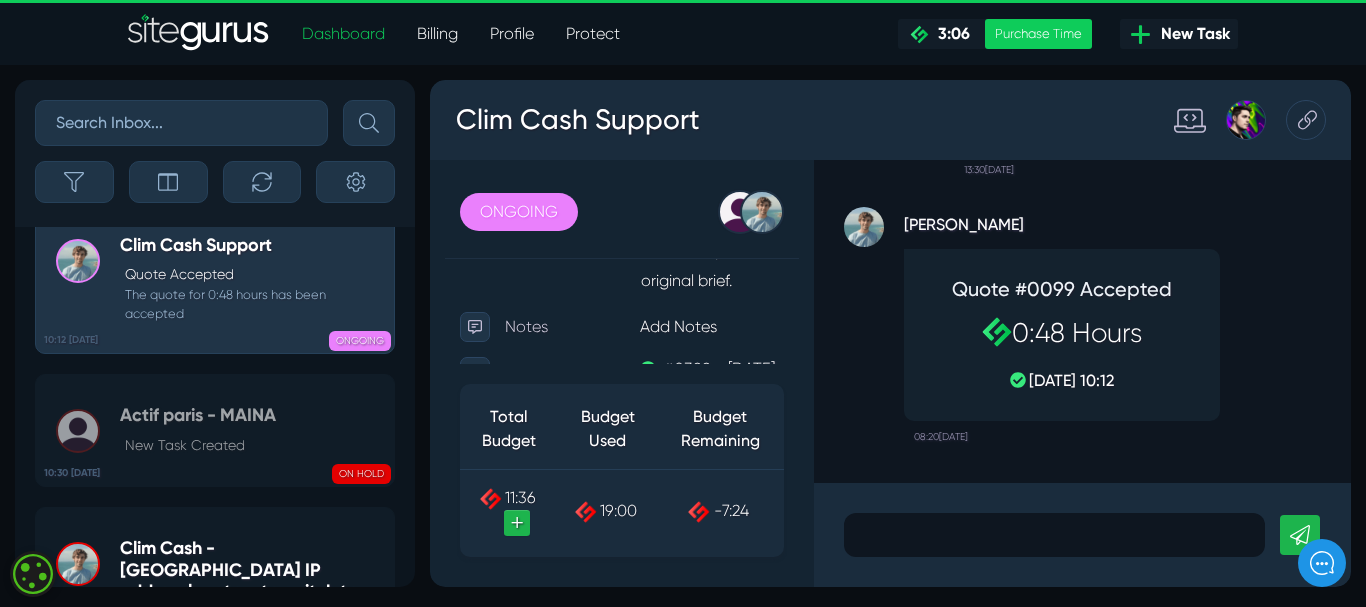 scroll, scrollTop: 280, scrollLeft: 0, axis: vertical 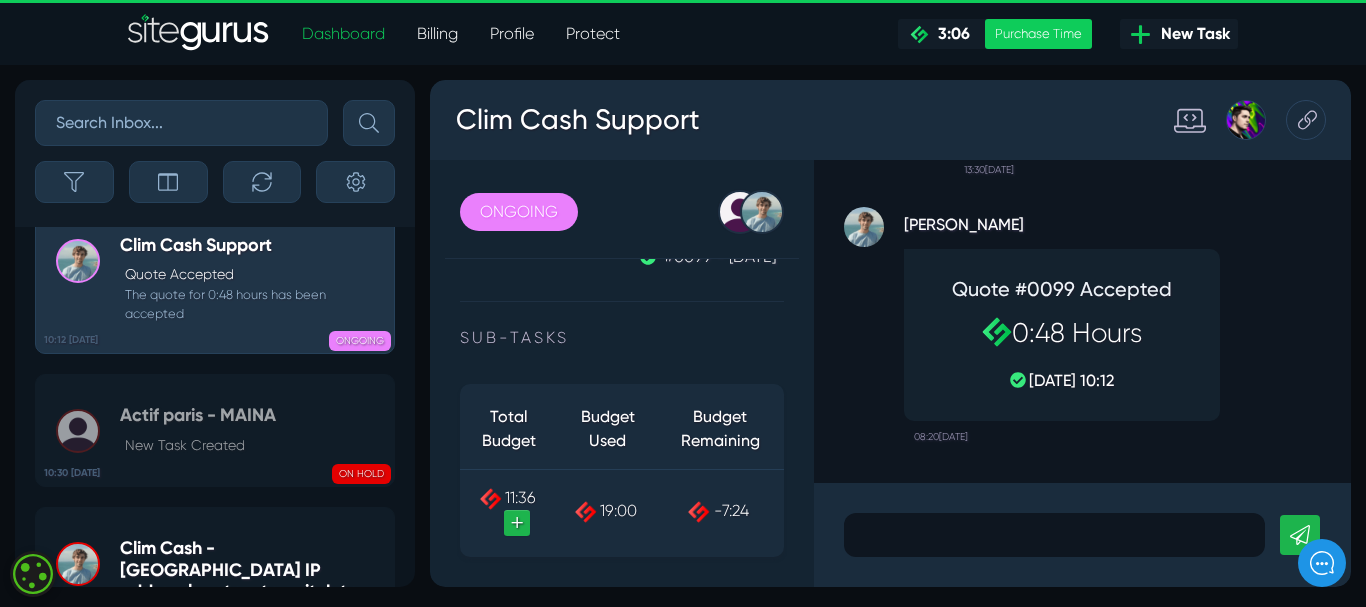 click on "New Task" at bounding box center [1191, 34] 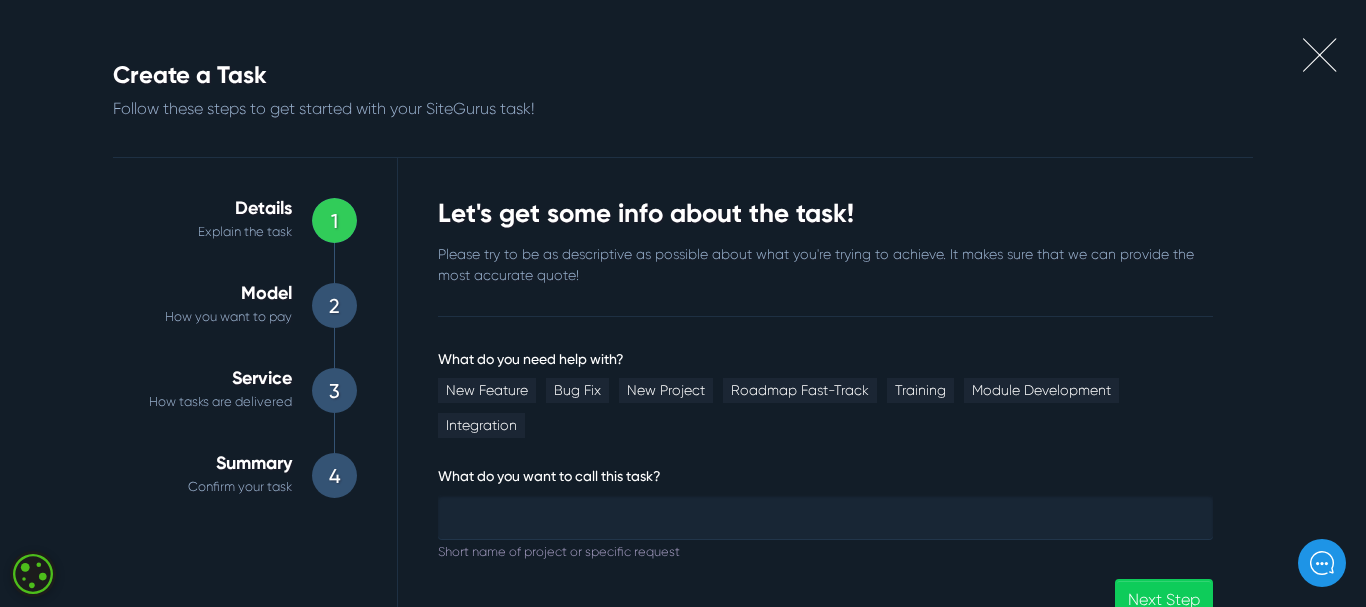 scroll, scrollTop: 60, scrollLeft: 0, axis: vertical 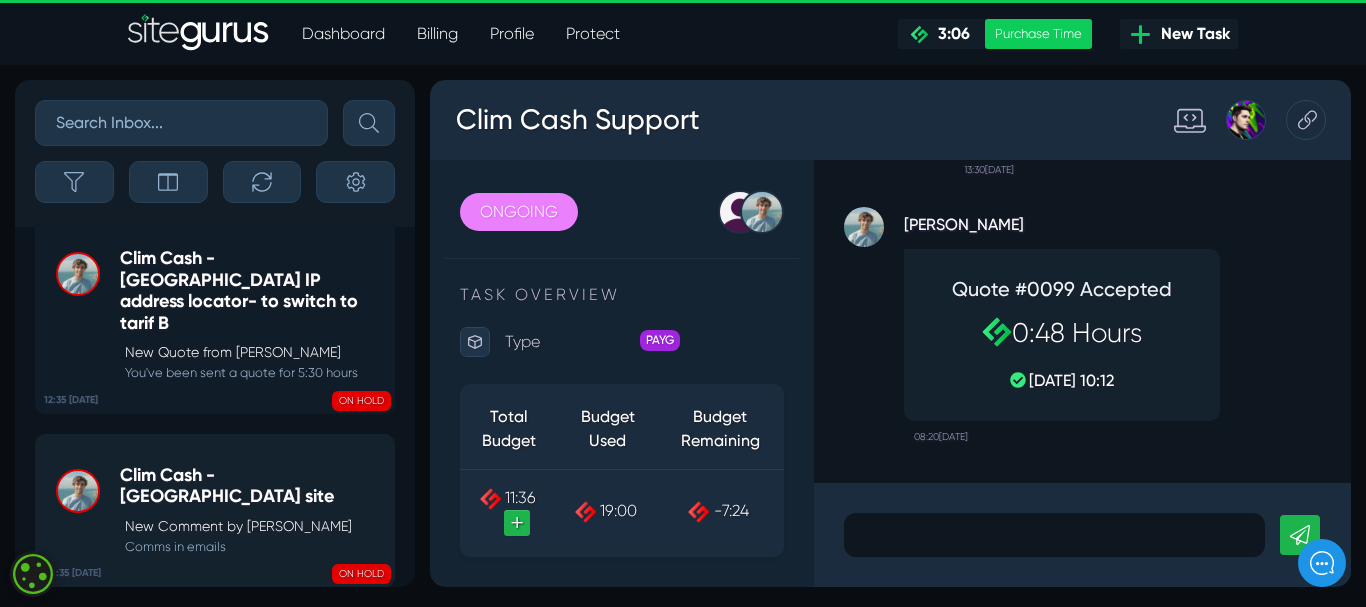 click on "Clim Cash - [GEOGRAPHIC_DATA] site" at bounding box center (252, 486) 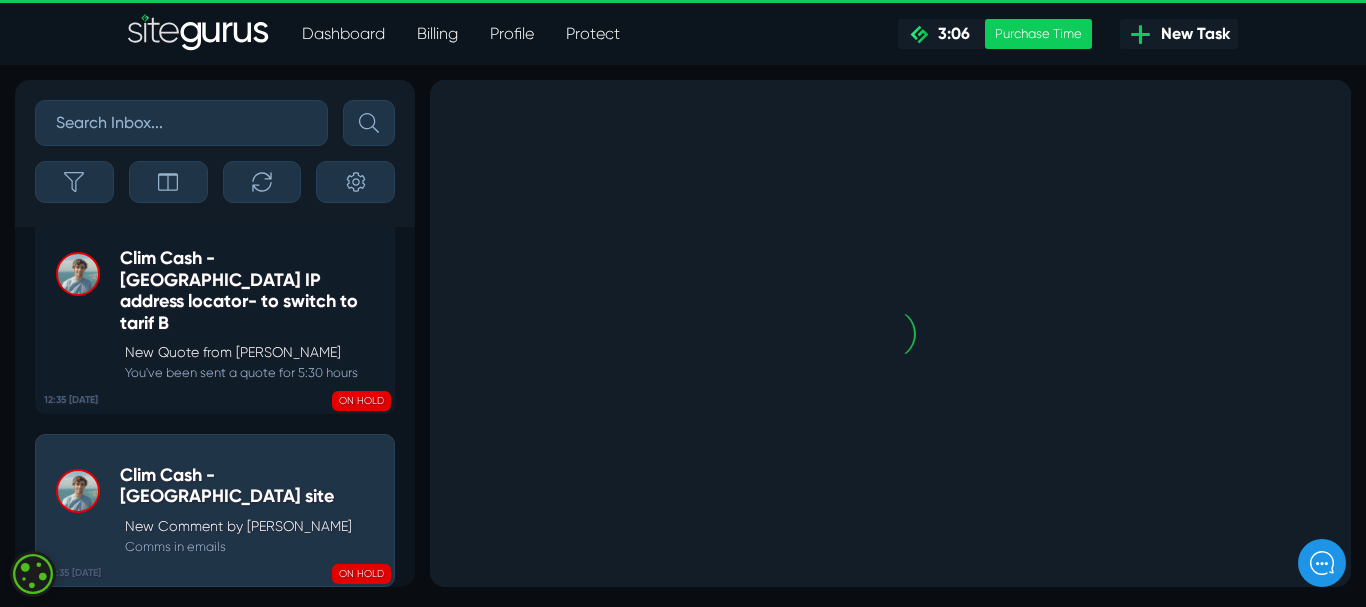 scroll, scrollTop: 0, scrollLeft: 0, axis: both 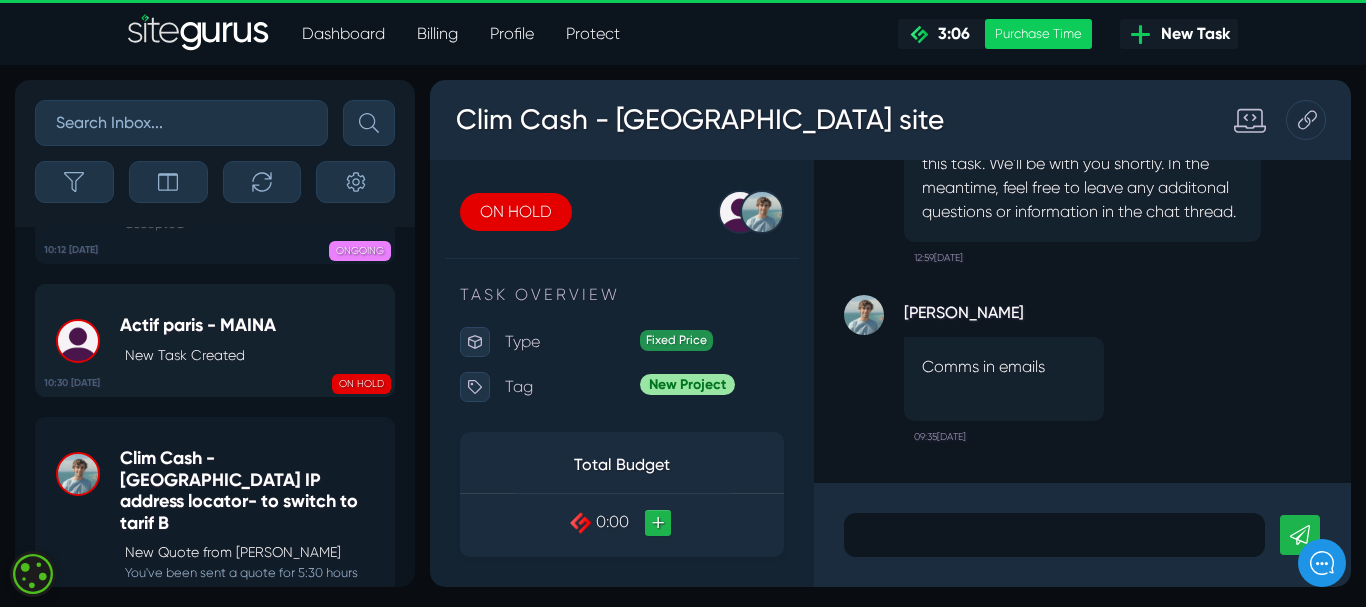 click on "Actif paris - MAINA" at bounding box center [198, 326] 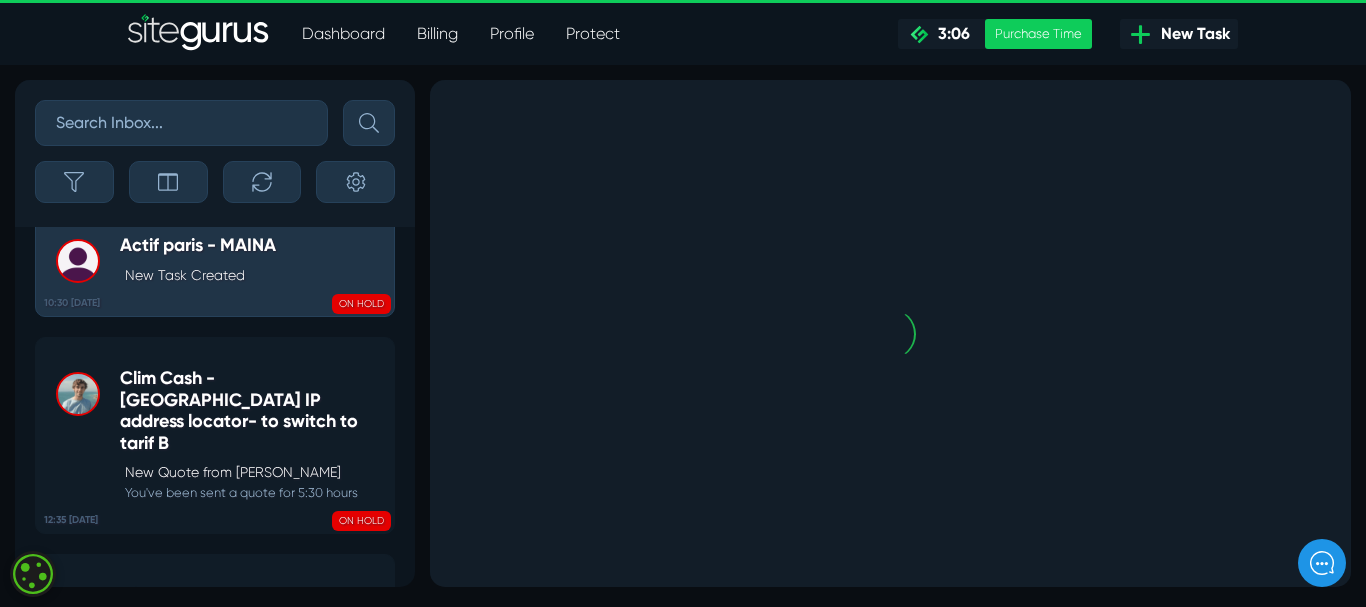 scroll, scrollTop: -119, scrollLeft: 0, axis: vertical 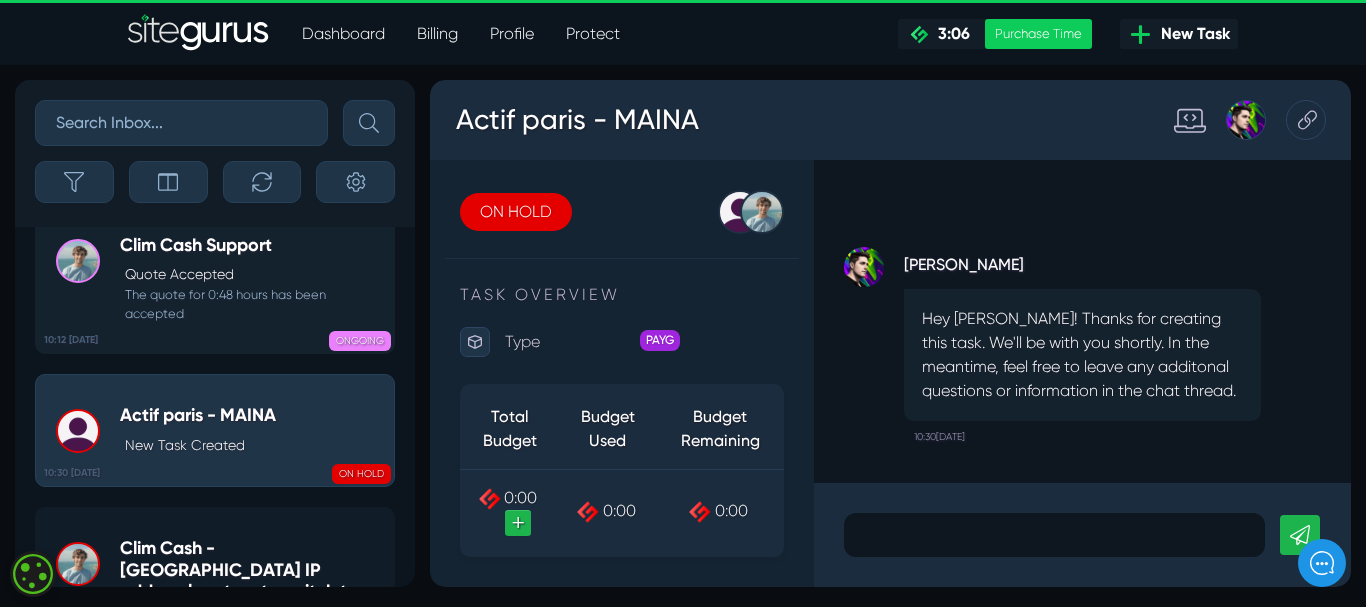 click on "Quote Accepted" at bounding box center [254, 274] 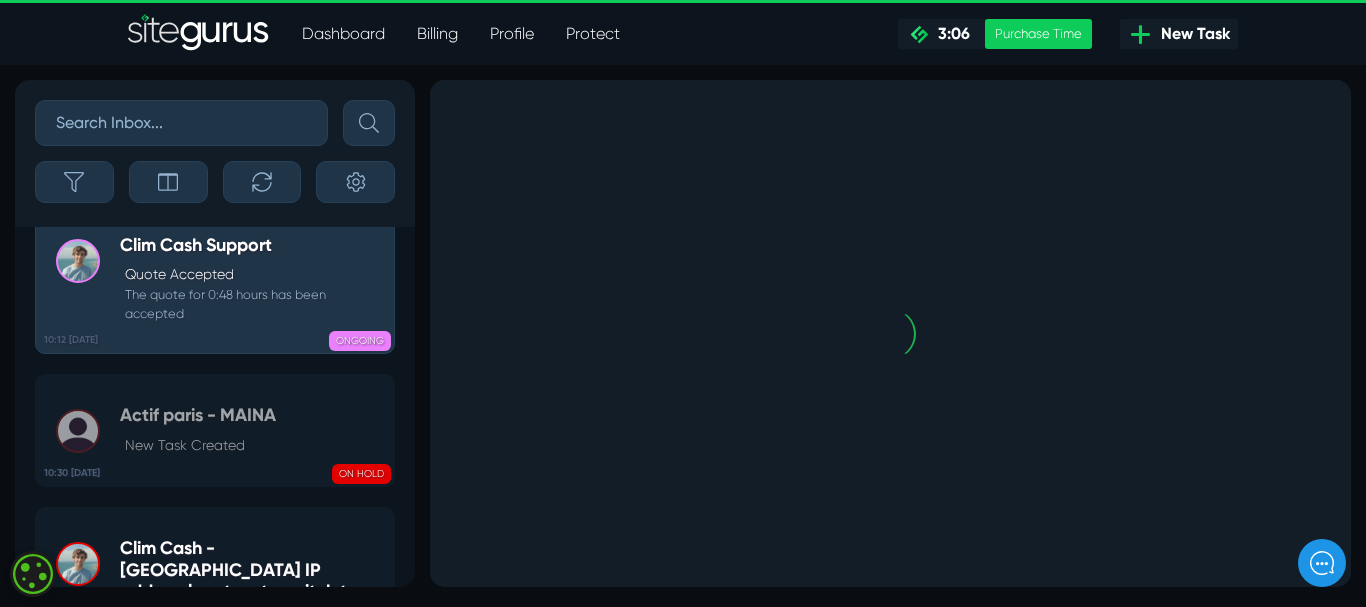 scroll, scrollTop: 0, scrollLeft: 0, axis: both 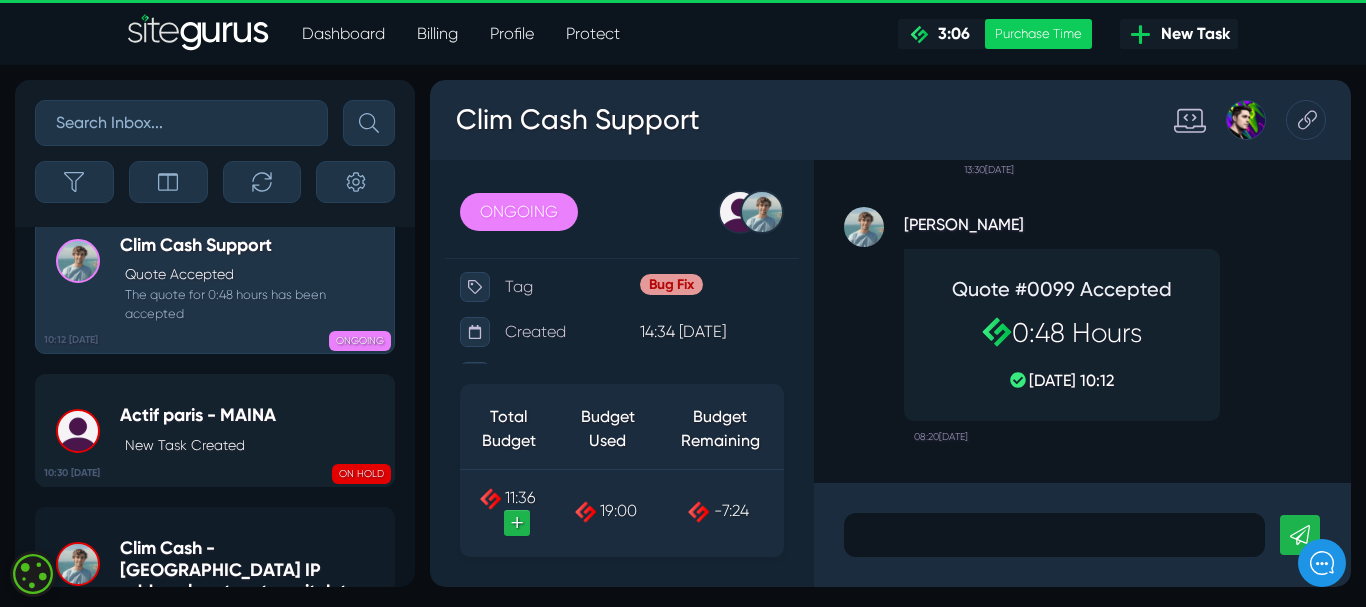 click on "Actif paris - MAINA New Task Created" at bounding box center [198, 430] 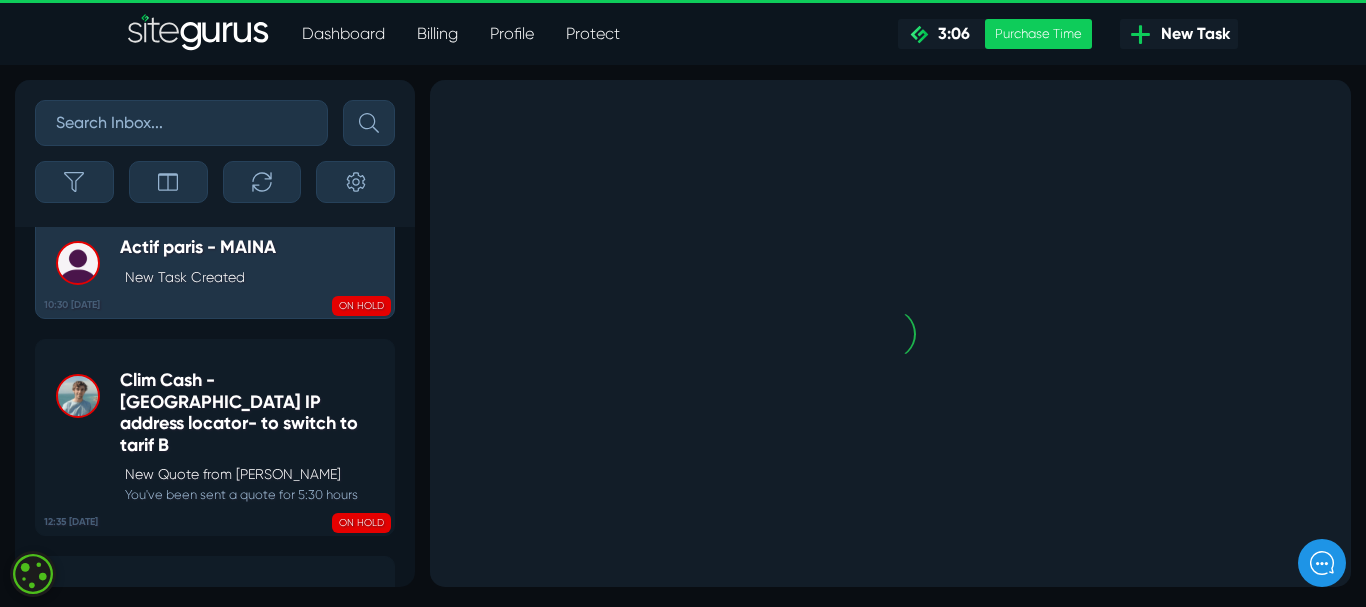 scroll, scrollTop: -119, scrollLeft: 0, axis: vertical 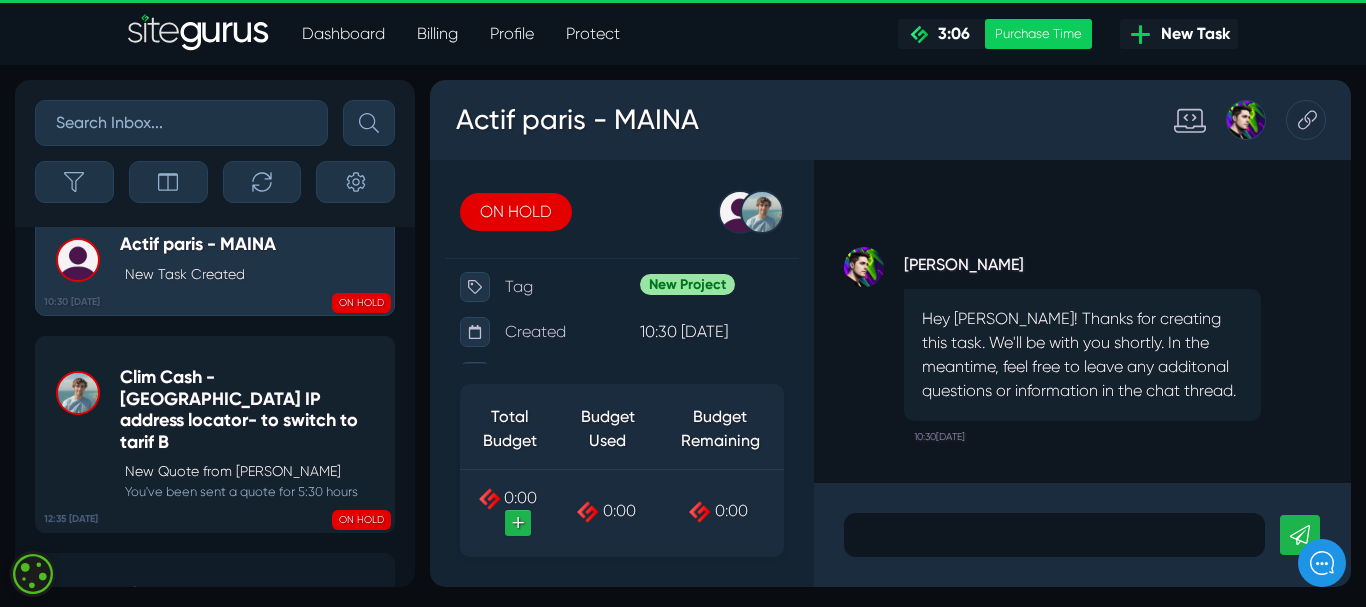 click on "Clim Cash - [GEOGRAPHIC_DATA] IP address locator- to switch to tarif B" at bounding box center [252, 410] 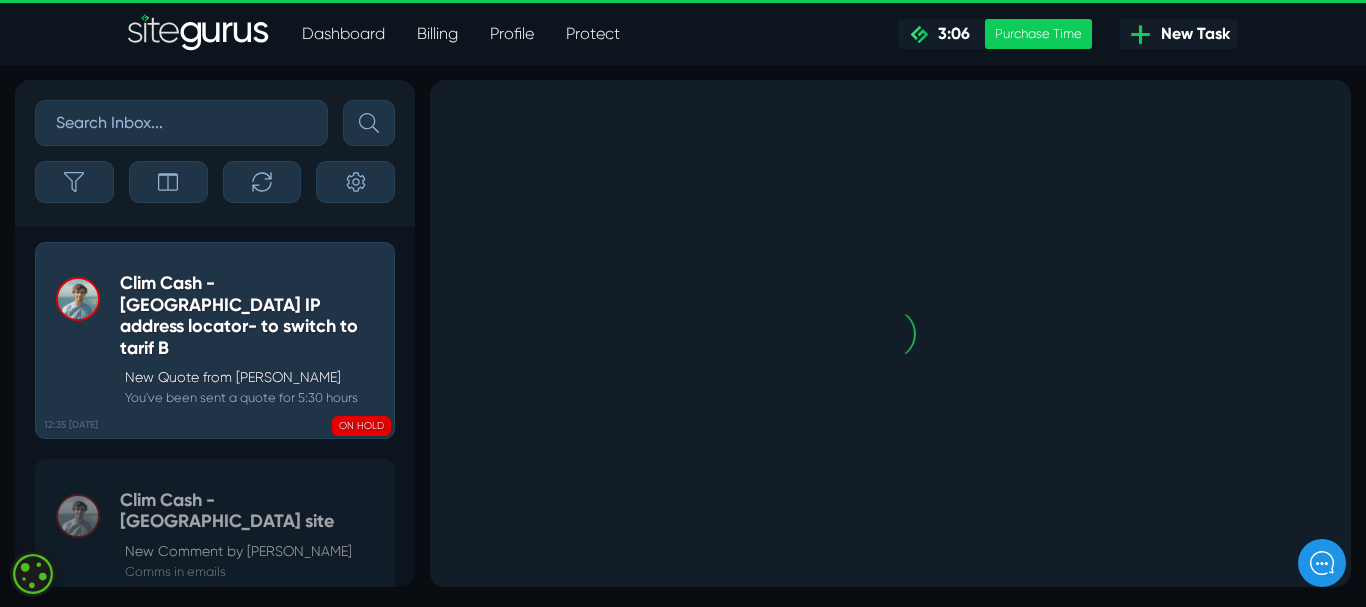 scroll, scrollTop: 0, scrollLeft: 0, axis: both 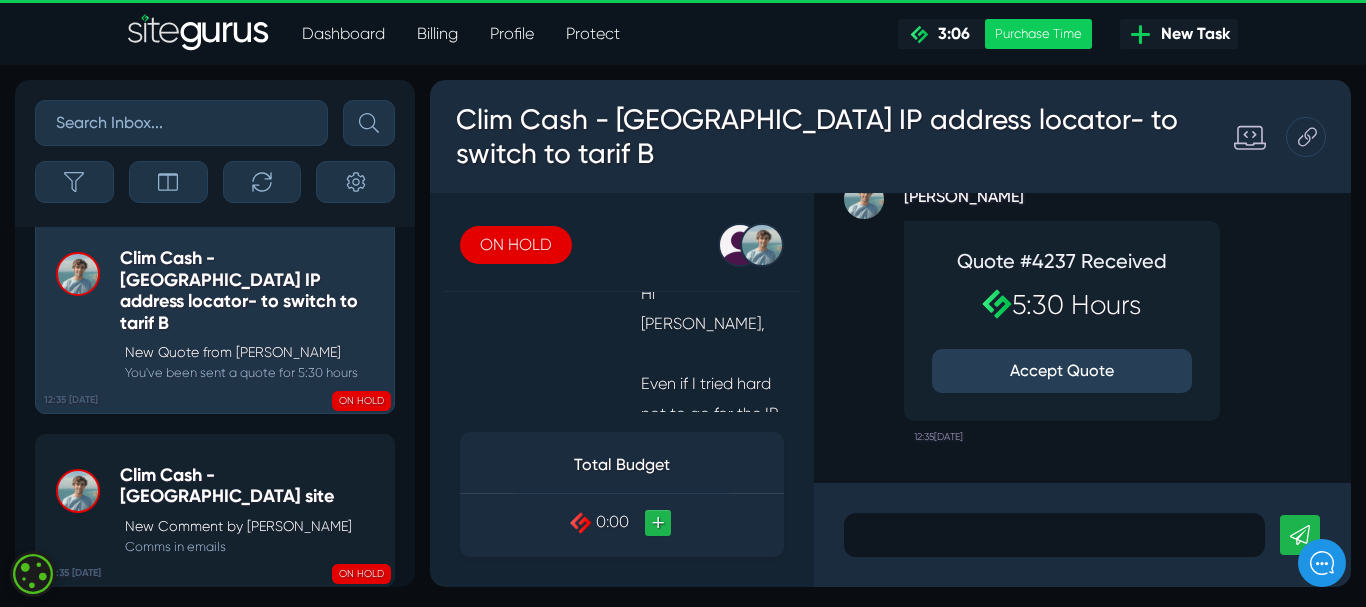 click on "Clim Cash - [GEOGRAPHIC_DATA] site" at bounding box center (252, 486) 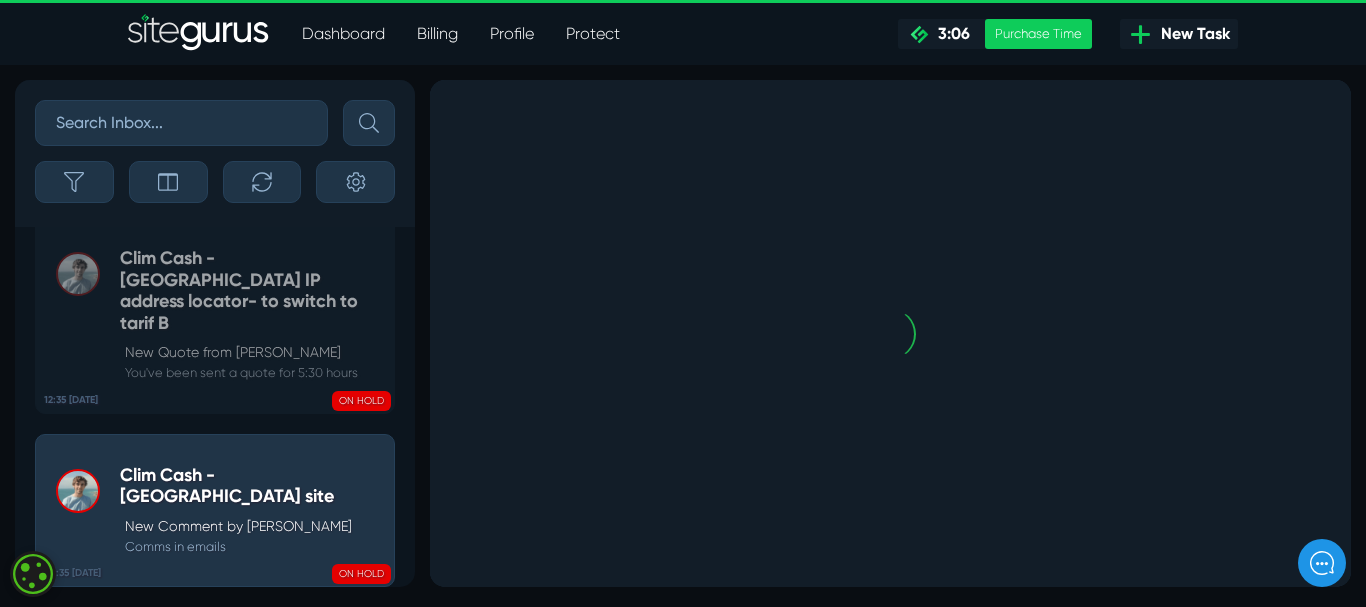 scroll, scrollTop: 0, scrollLeft: 0, axis: both 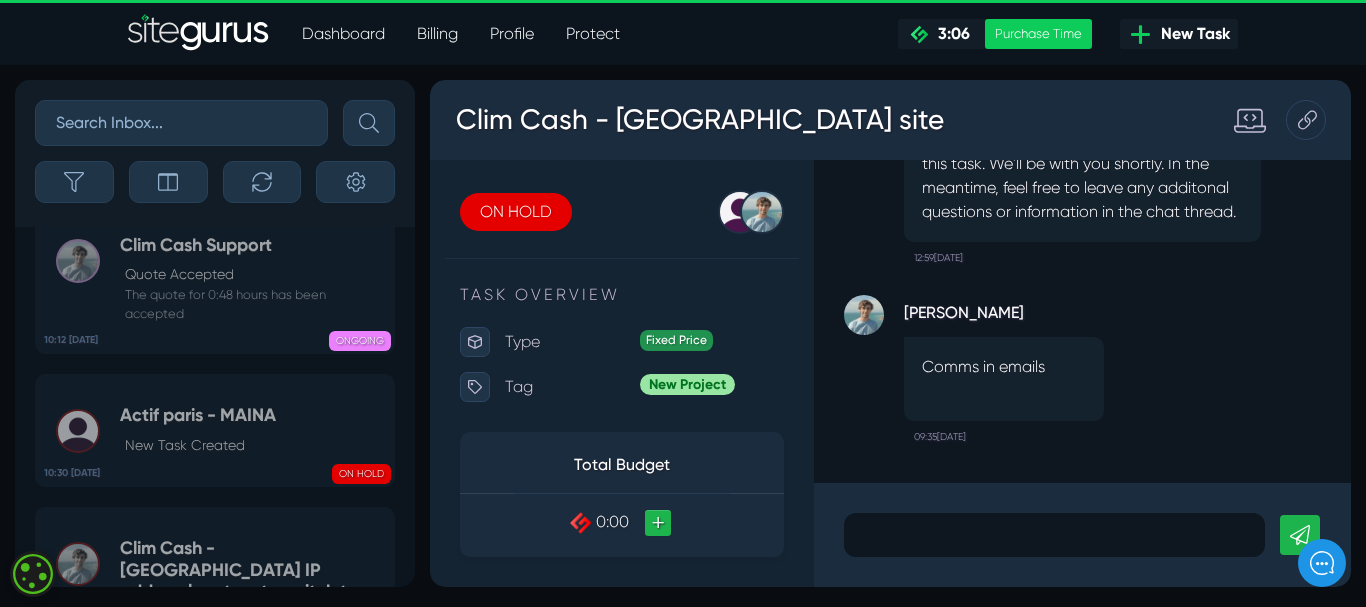 click on "New Task" at bounding box center [1191, 34] 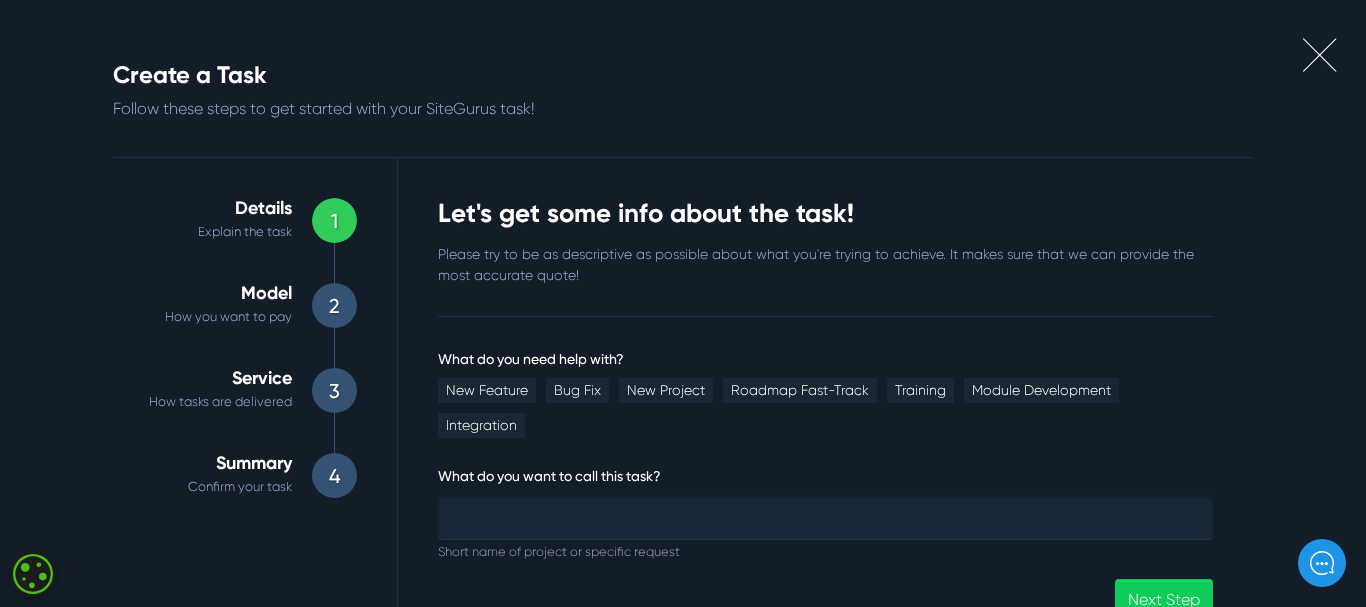 scroll, scrollTop: 51, scrollLeft: 0, axis: vertical 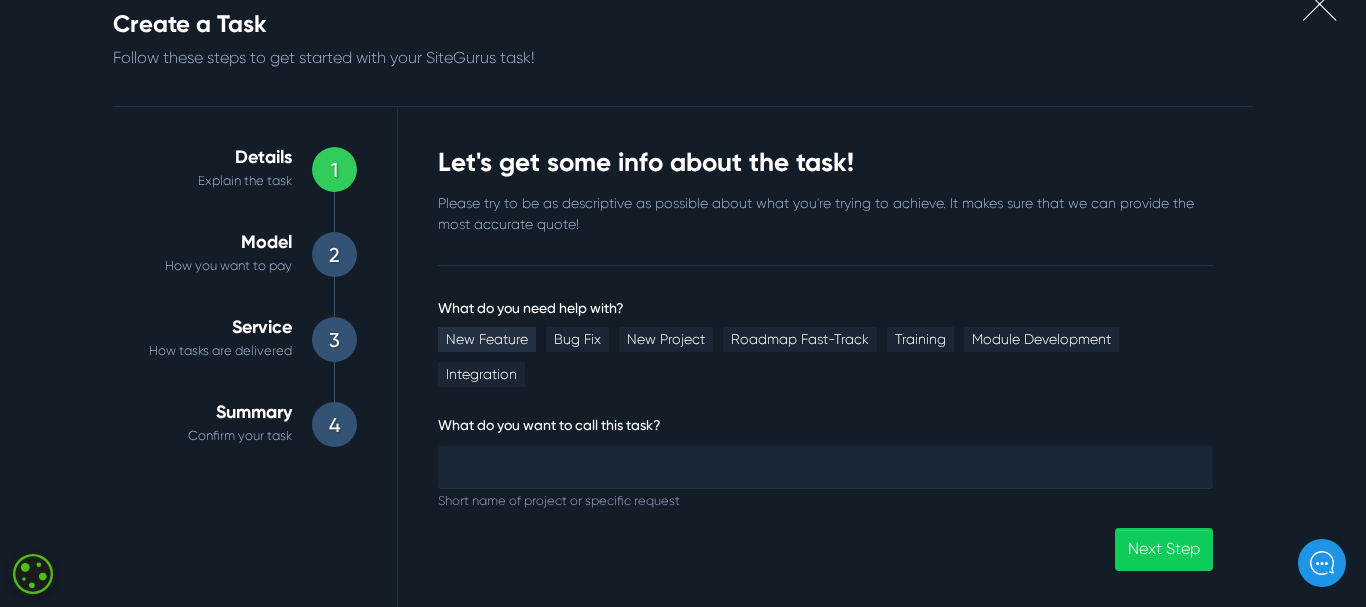 click on "New Feature" at bounding box center [487, 339] 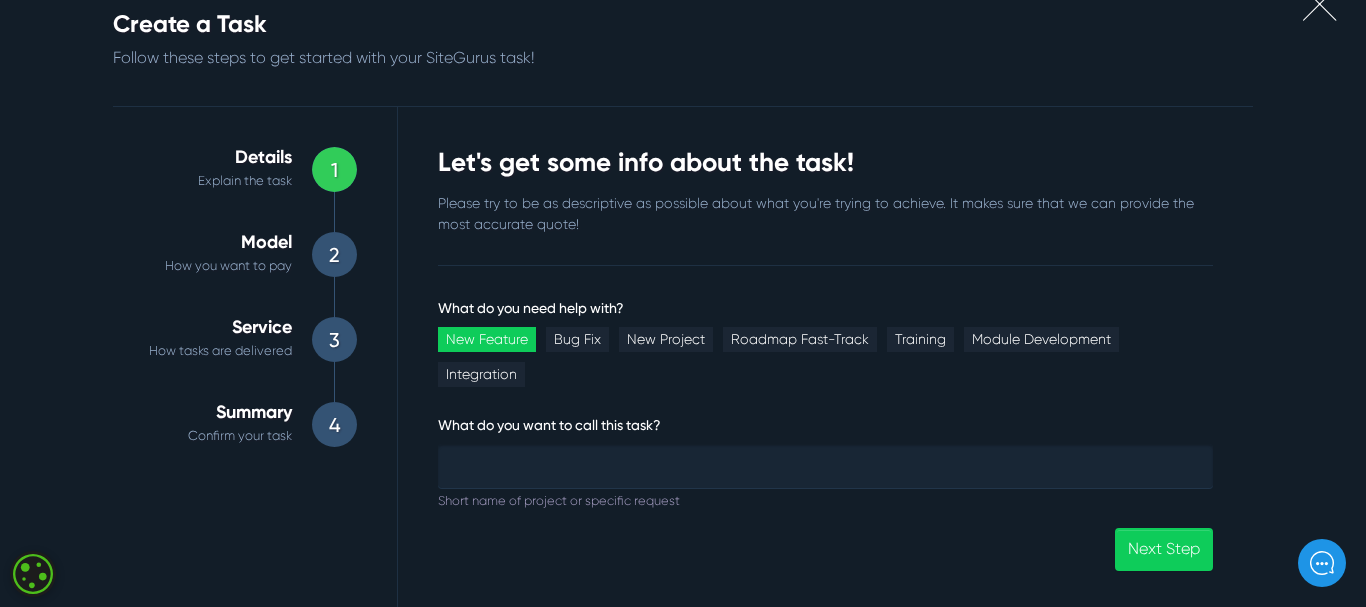 click on "Let's get some info about the task!
Please try to be as descriptive as possible about what you're trying to achieve. It makes sure that we can provide the most accurate quote!" at bounding box center (825, 206) 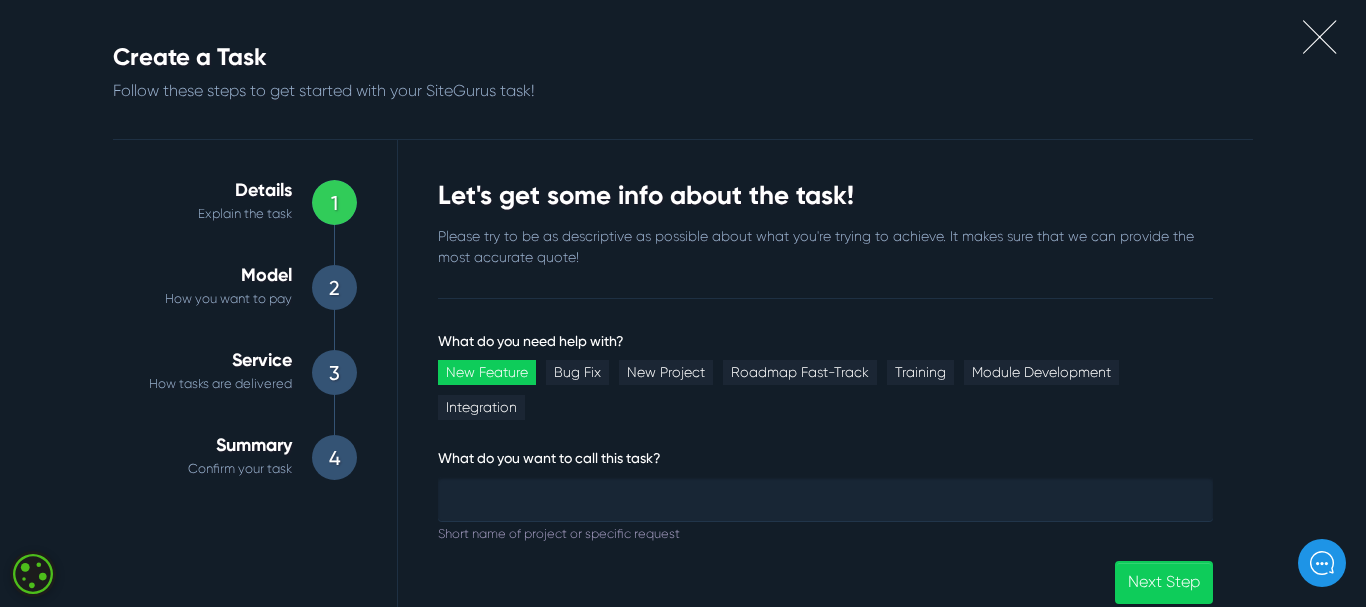 scroll, scrollTop: 0, scrollLeft: 0, axis: both 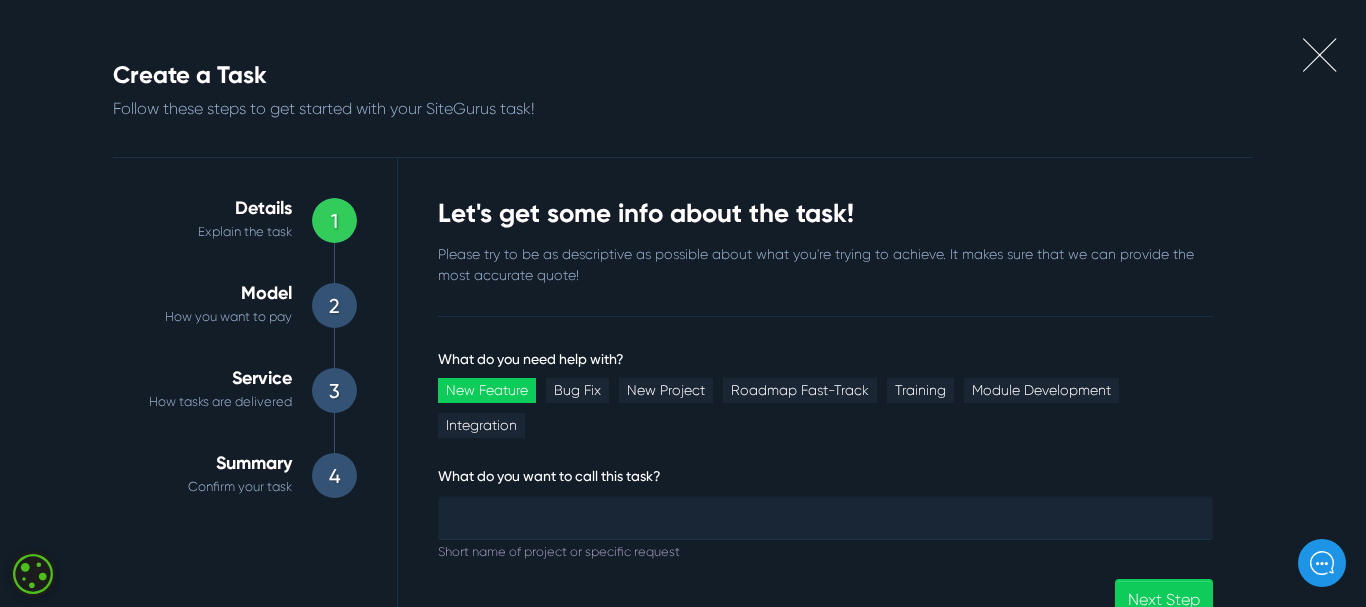 click on "Let's get some info about the task!
Please try to be as descriptive as possible about what you're trying to achieve. It makes sure that we can provide the most accurate quote!" at bounding box center [825, 257] 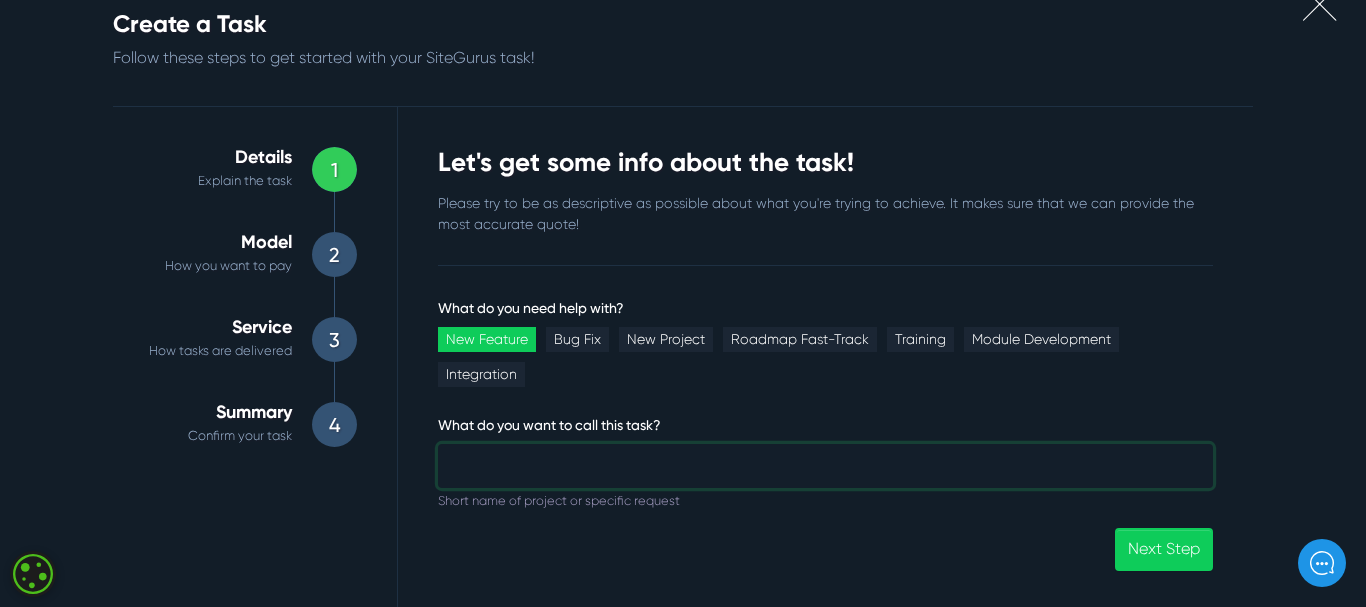 click on "What do you need help with?" at bounding box center [825, 466] 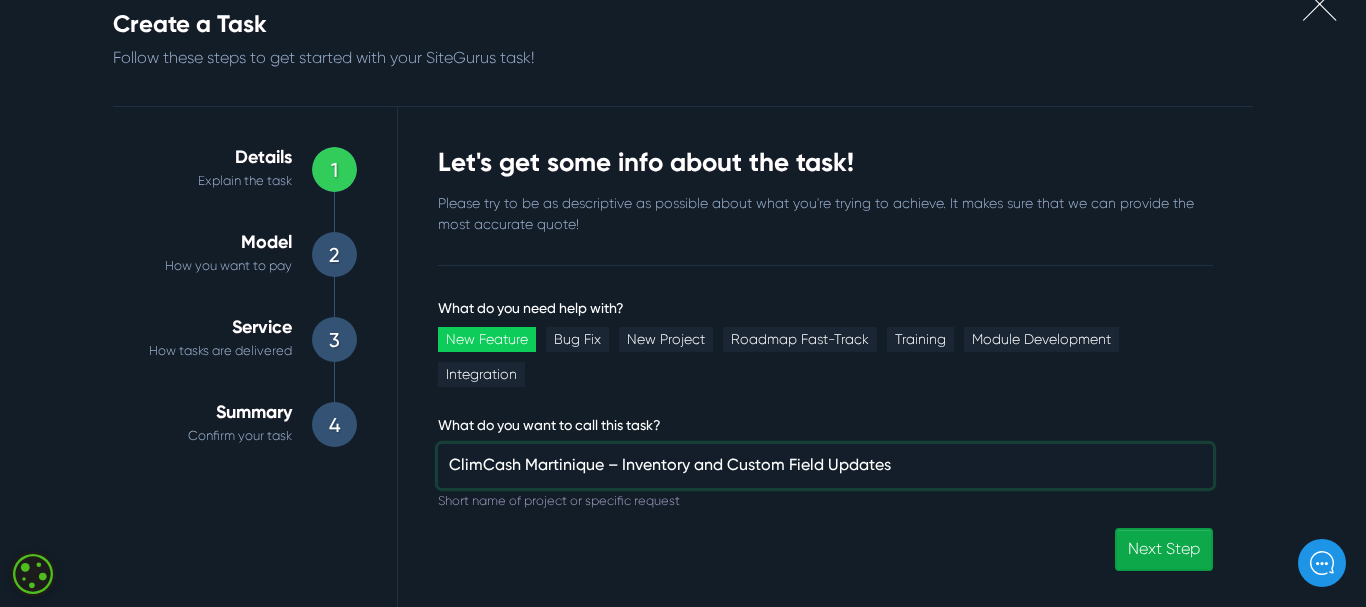 type on "ClimCash Martinique – Inventory and Custom Field Updates" 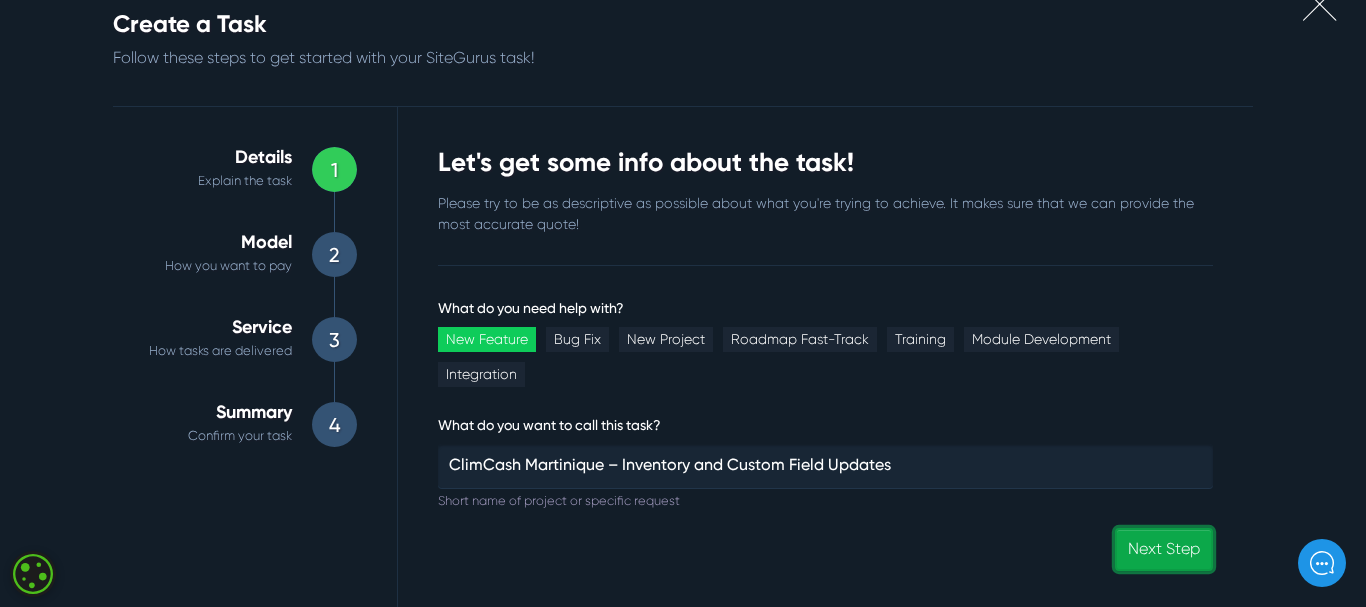 click on "Next Step" at bounding box center [1164, 549] 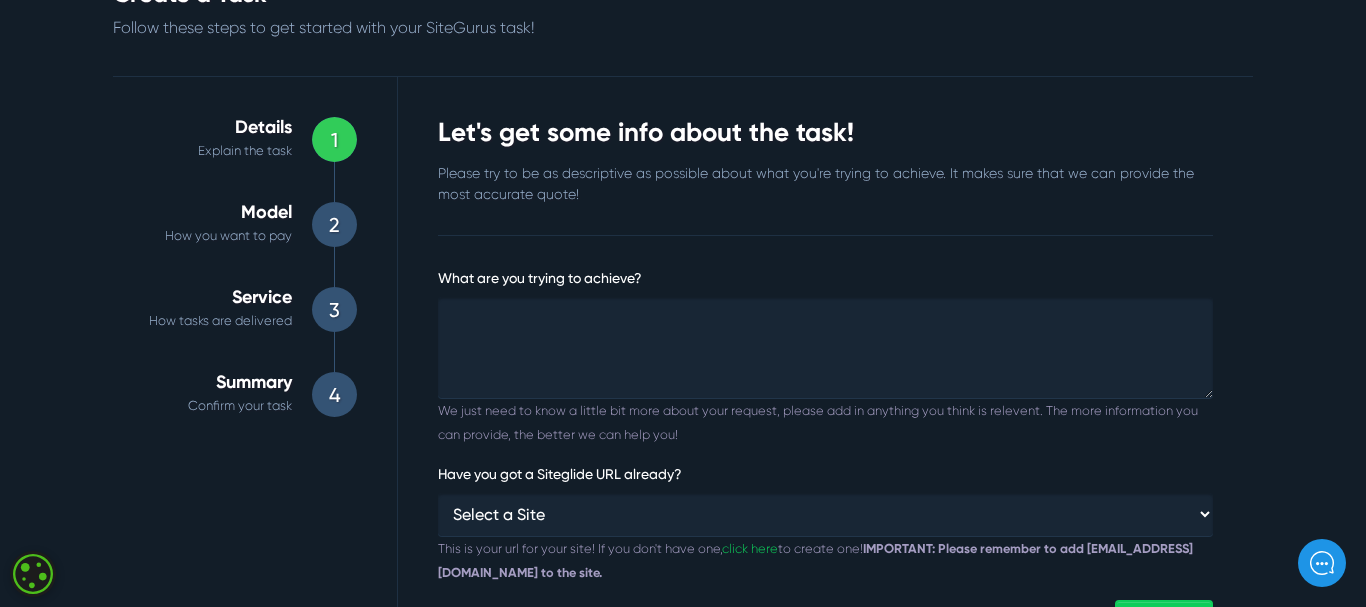 scroll, scrollTop: 158, scrollLeft: 0, axis: vertical 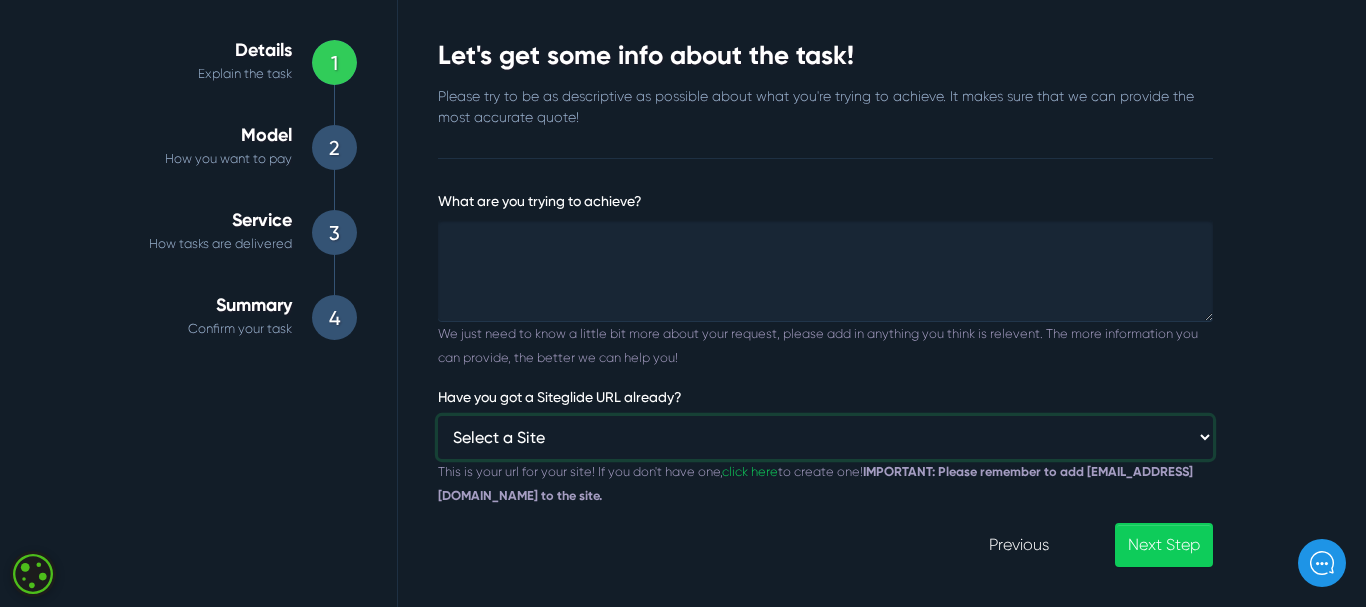 click on "Select a Site Custom URL ⸻⸻  PIEUX ML FONDATIONS A.C.I. Caraibes ADI-Antilles Diffusion Informatique 2025 ANTILLES TELEPHONE Audi * Bati Diag Services Copy CARL DE GRYSE COPY Clim Cash Martinique 2025 Champimar * Clim Cash E-commerce Martinique ** Clim Cash** Co Equi Pieds DNG SERVICES** Demo AUTOS GM Demo Netsulting Clim Cash 20210920 DomChaGa** EBOX 2022 ** EBOX 2022 Site COPY ( Trial Version ) ETOM GROUP Eco Traitement * Eco Traitement 2025 Froid Express IDI Syncdic Template IMFS ** Intersport * L'Îlot vins Landing Page Click and Collect Landing Page Click and Collect 2 Log Services** MBE Landing Page Mail Boxes Etc. * Marine Import Services* Martinique Distribution* Nakalu OMSTONE Product Grouping Module v6 RAD* Résines Sols Industriels ** SAV-clim-cash SLClog Serdim Distribution Societe X Societe- X version 2  Societe-x version 3 Societe-x version 4 TP Martinique WSIDOM New WSIDOM Partner *** Water Tropic Guadeloupe Water Tropic Guyane Water Tropic Réunion demo-daniel-ecommerce-001 sample3" at bounding box center (825, 437) 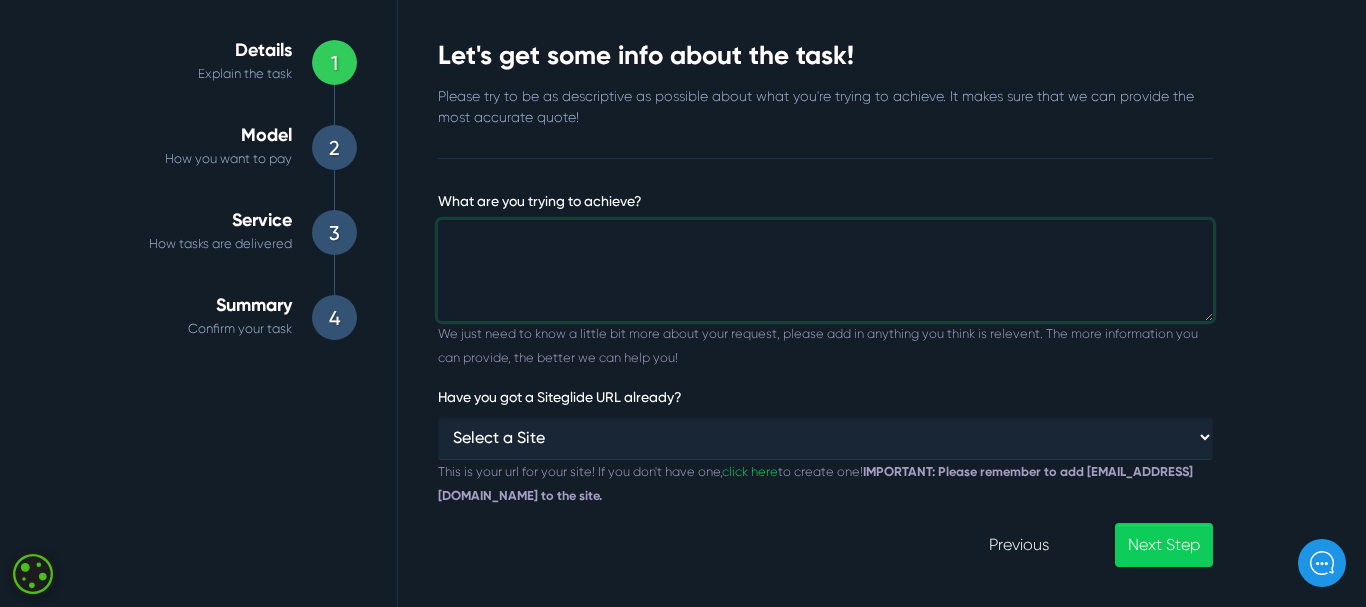 click on "What are you trying to achieve?" at bounding box center [825, 271] 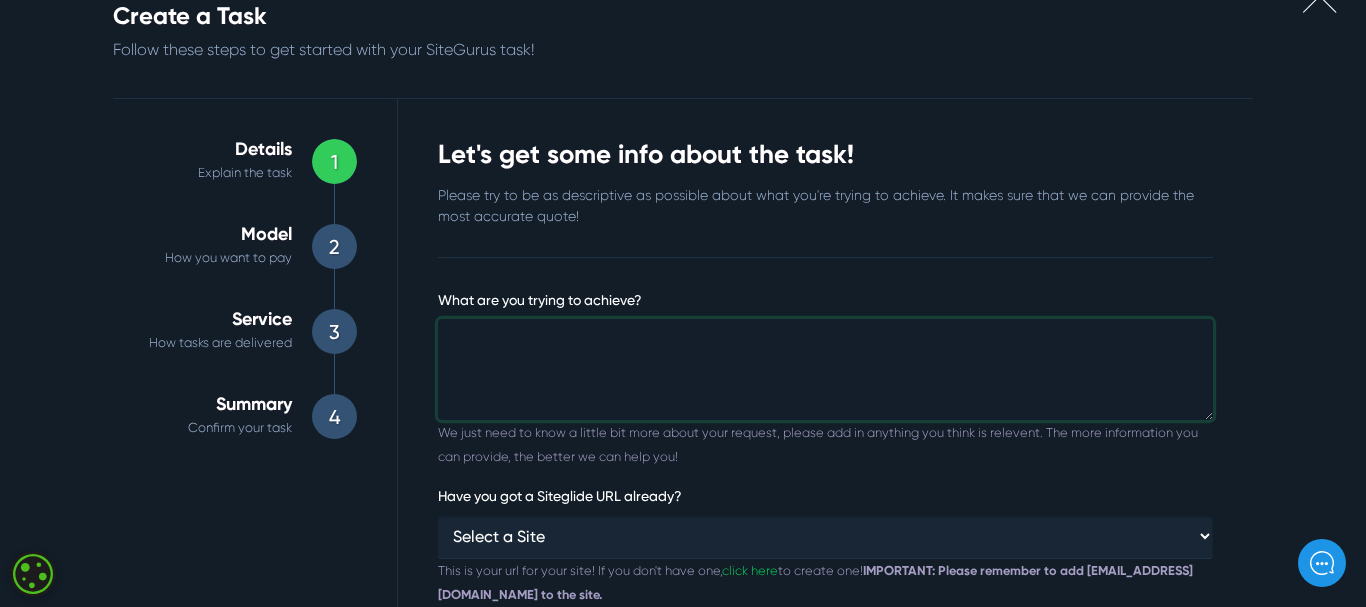 scroll, scrollTop: 58, scrollLeft: 0, axis: vertical 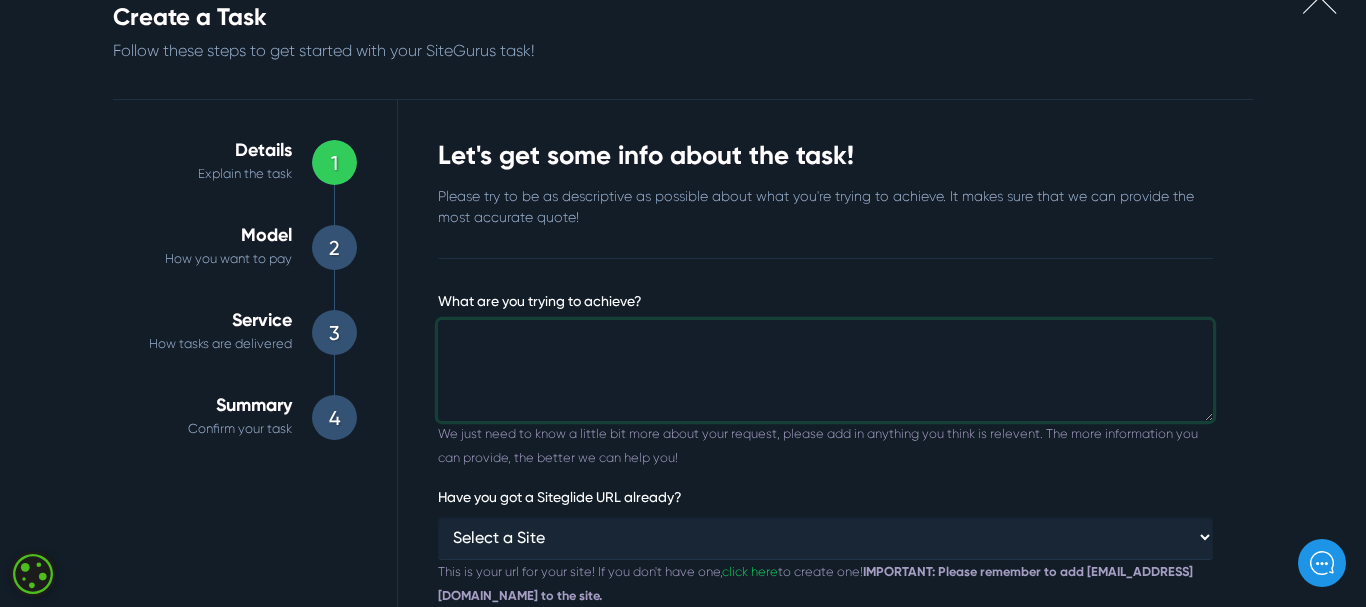click on "What are you trying to achieve?" at bounding box center (825, 371) 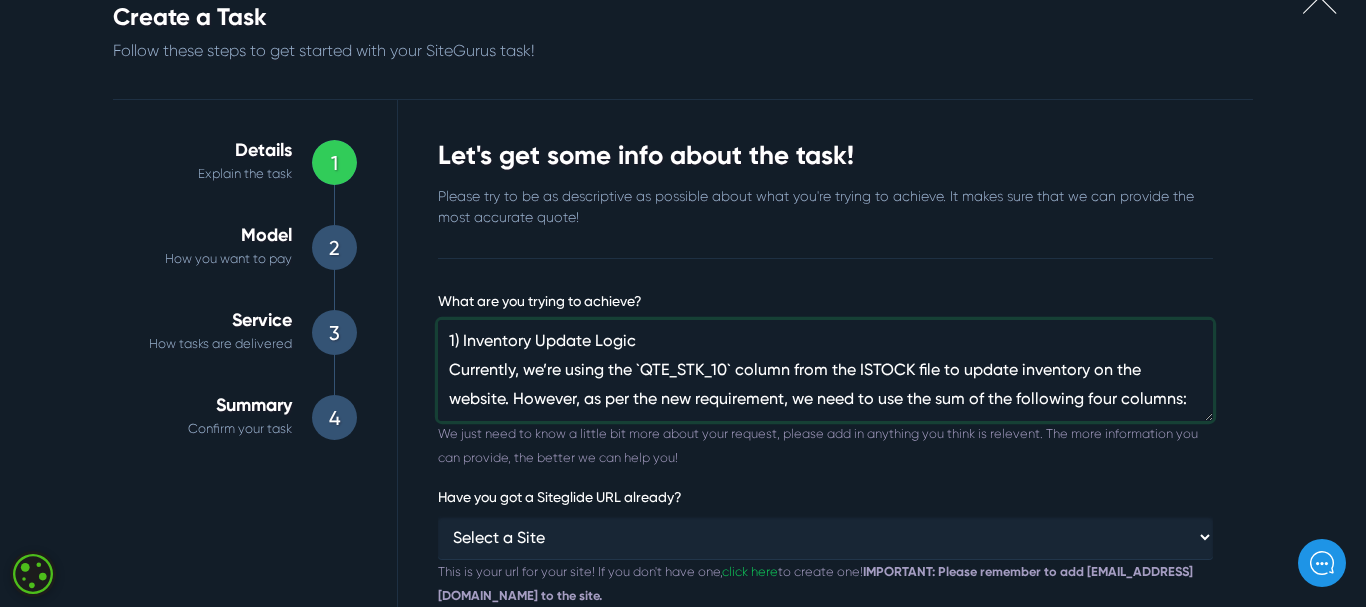 scroll, scrollTop: 28, scrollLeft: 0, axis: vertical 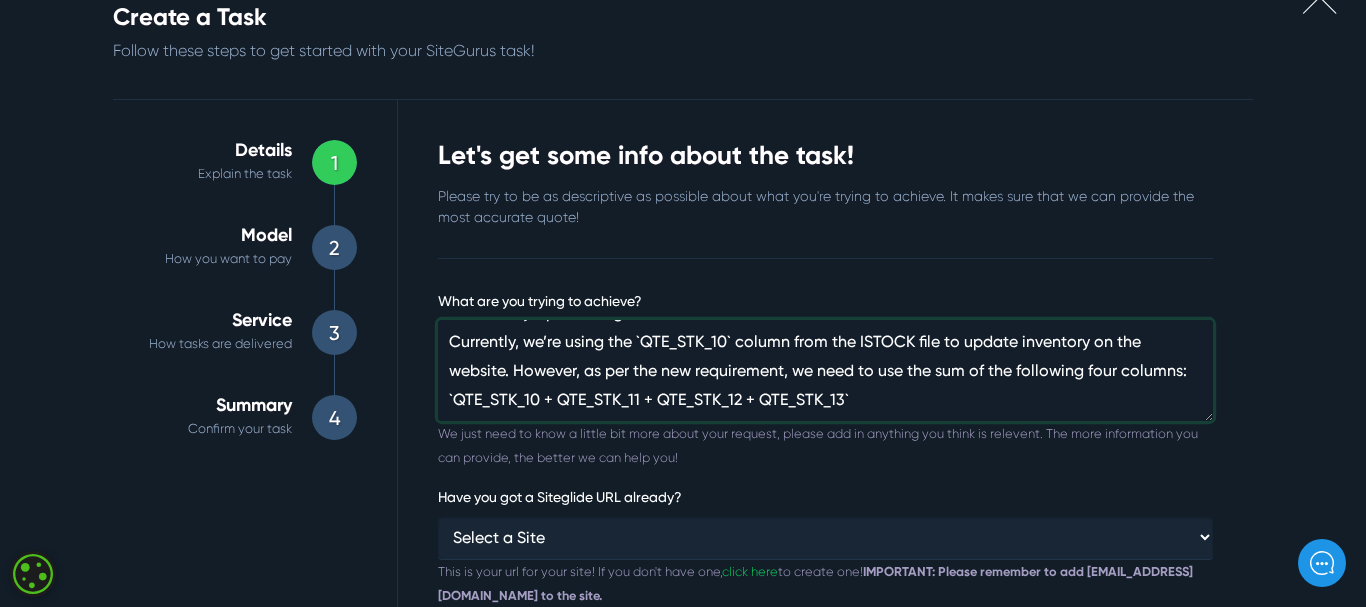 click on "1) Inventory Update Logic
Currently, we’re using the `QTE_STK_10` column from the ISTOCK file to update inventory on the website. However, as per the new requirement, we need to use the sum of the following four columns:
`QTE_STK_10 + QTE_STK_11 + QTE_STK_12 + QTE_STK_13`" at bounding box center (825, 371) 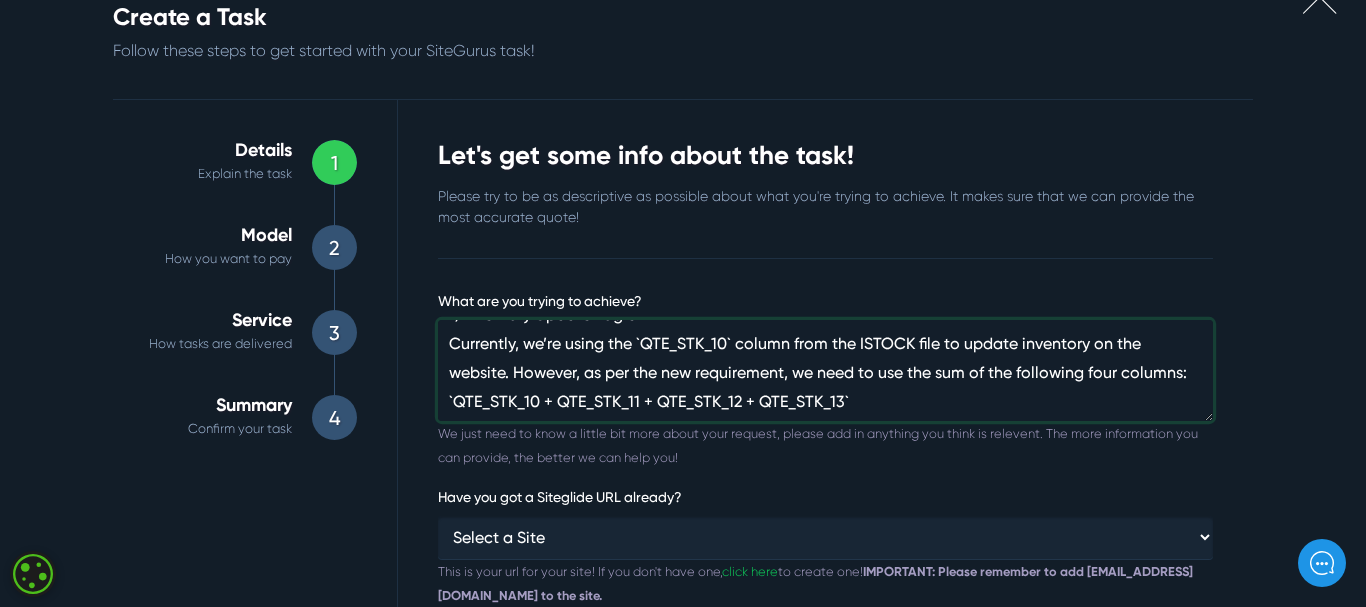 scroll, scrollTop: 0, scrollLeft: 0, axis: both 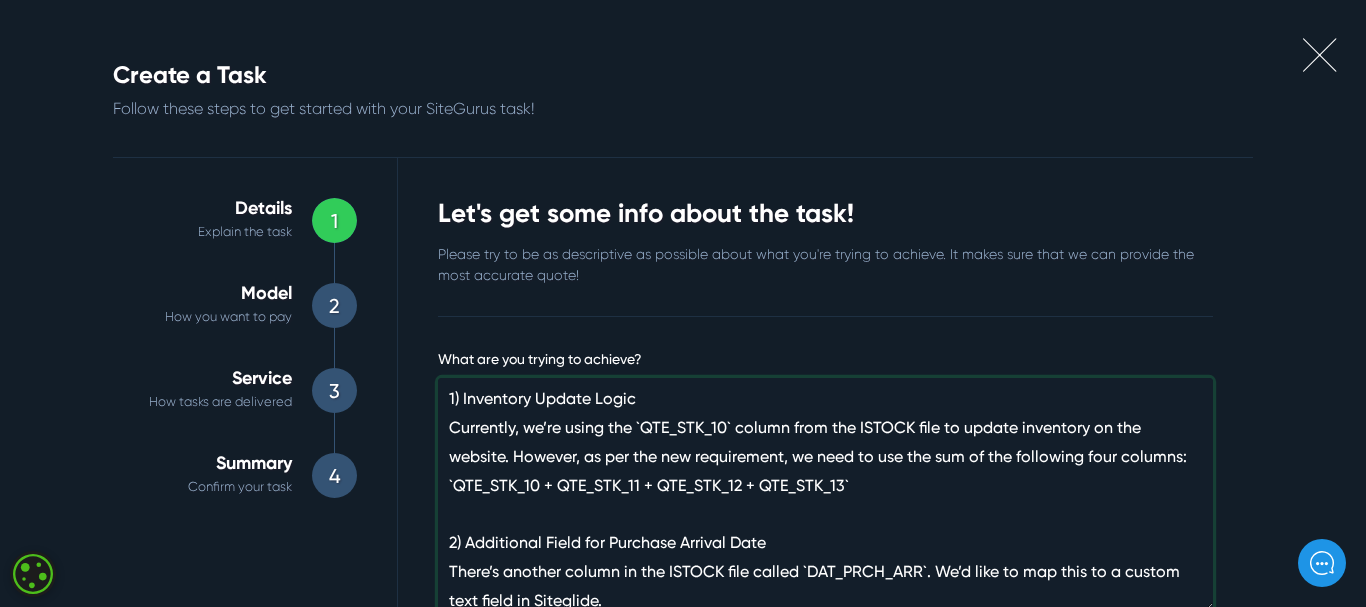 drag, startPoint x: 1198, startPoint y: 476, endPoint x: 860, endPoint y: 160, distance: 462.7094 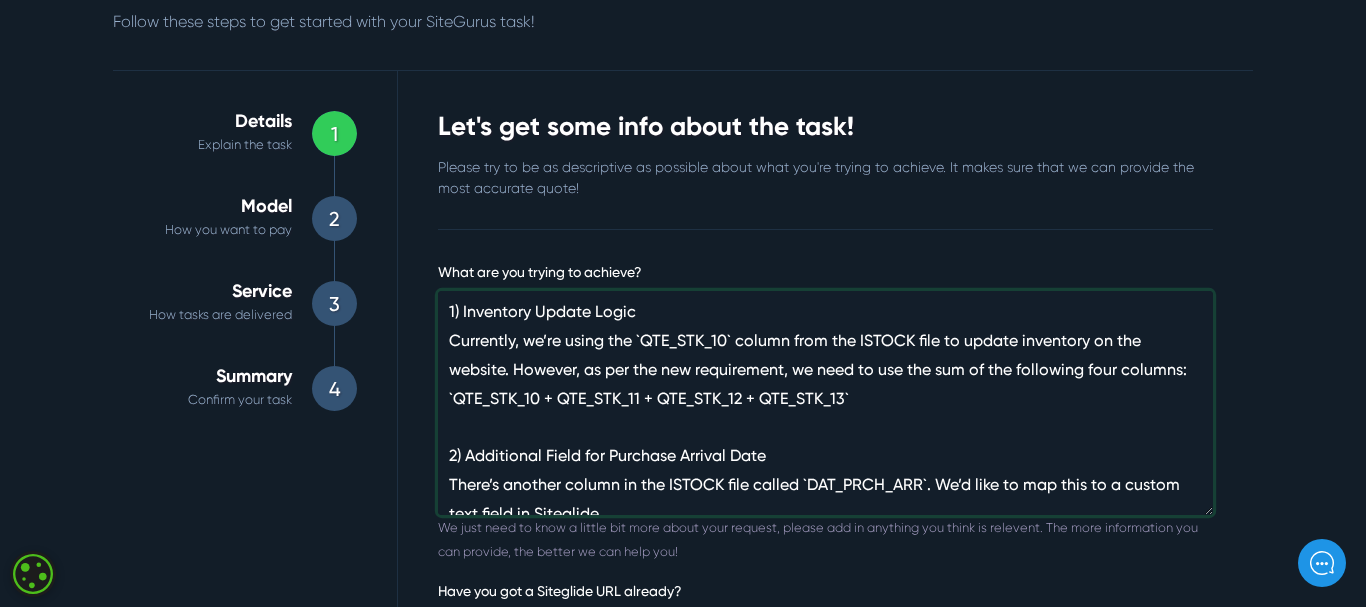 scroll, scrollTop: 200, scrollLeft: 0, axis: vertical 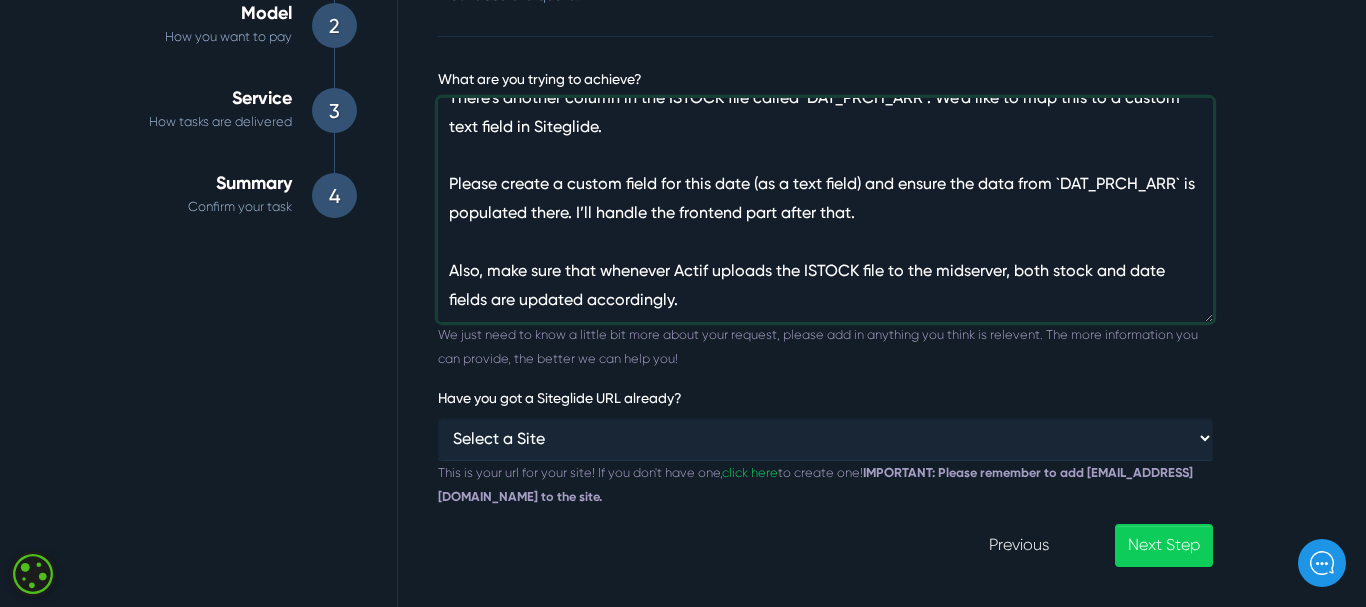 click on "1) Inventory Update Logic
Currently, we’re using the `QTE_STK_10` column from the ISTOCK file to update inventory on the website. However, as per the new requirement, we need to use the sum of the following four columns:
`QTE_STK_10 + QTE_STK_11 + QTE_STK_12 + QTE_STK_13`
2) Additional Field for Purchase Arrival Date
There’s another column in the ISTOCK file called `DAT_PRCH_ARR`. We’d like to map this to a custom text field in Siteglide.
Please create a custom field for this date (as a text field) and ensure the data from `DAT_PRCH_ARR` is populated there. I’ll handle the frontend part after that.
Also, make sure that whenever Actif uploads the ISTOCK file to the midserver, both stock and date fields are updated accordingly." at bounding box center [825, 210] 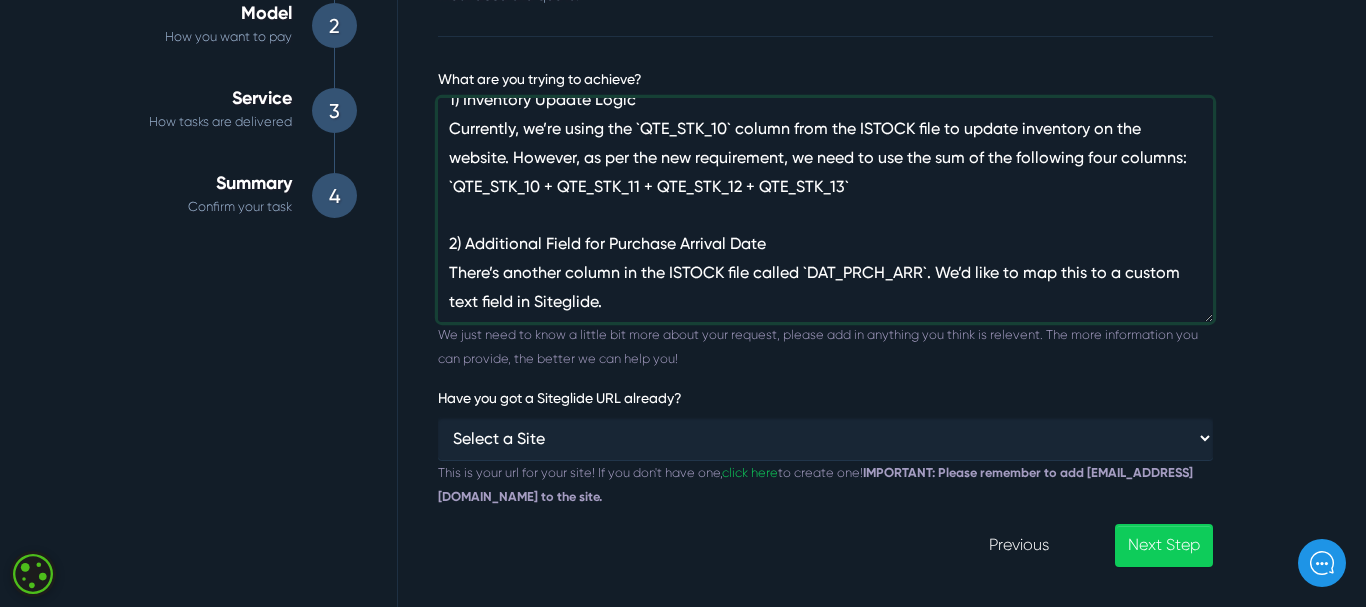 scroll, scrollTop: 0, scrollLeft: 0, axis: both 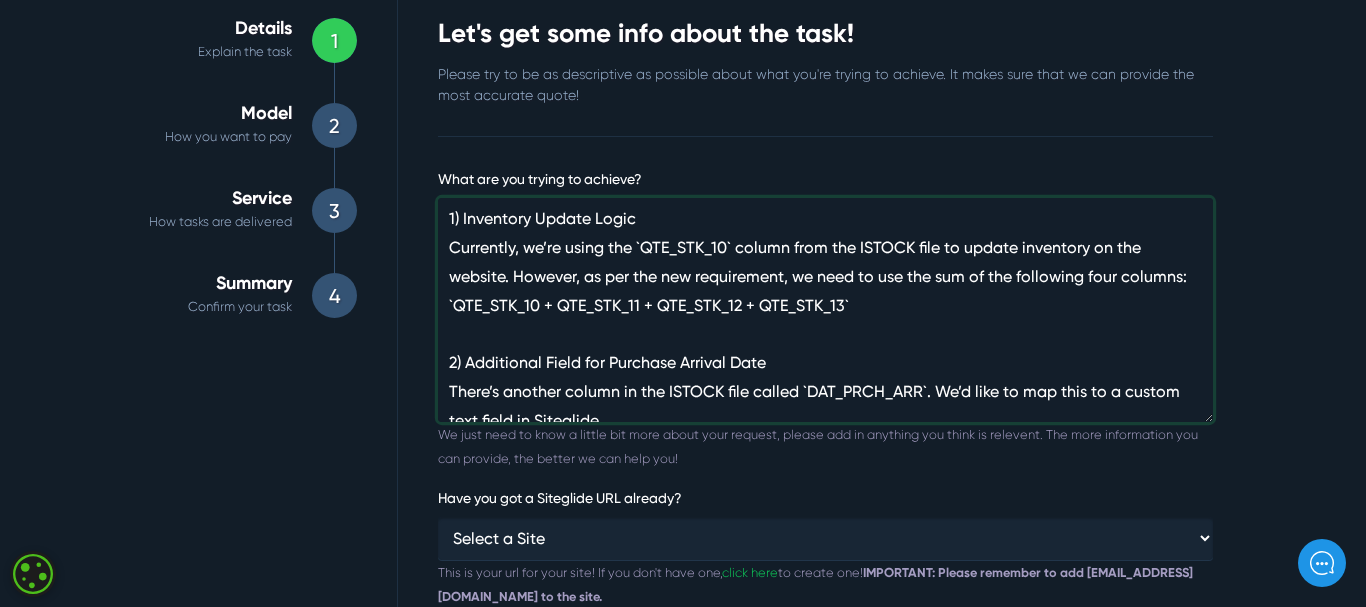 click on "1) Inventory Update Logic
Currently, we’re using the `QTE_STK_10` column from the ISTOCK file to update inventory on the website. However, as per the new requirement, we need to use the sum of the following four columns:
`QTE_STK_10 + QTE_STK_11 + QTE_STK_12 + QTE_STK_13`
2) Additional Field for Purchase Arrival Date
There’s another column in the ISTOCK file called `DAT_PRCH_ARR`. We’d like to map this to a custom text field in Siteglide.
Please create a custom field for this date (as a text field) and ensure the data from `DAT_PRCH_ARR` is populated there. I’ll handle the frontend part after that.
Also, make sure that whenever Actif uploads the ISTOCK file to the midserver, both stock and date fields are updated accordingly." at bounding box center (825, 310) 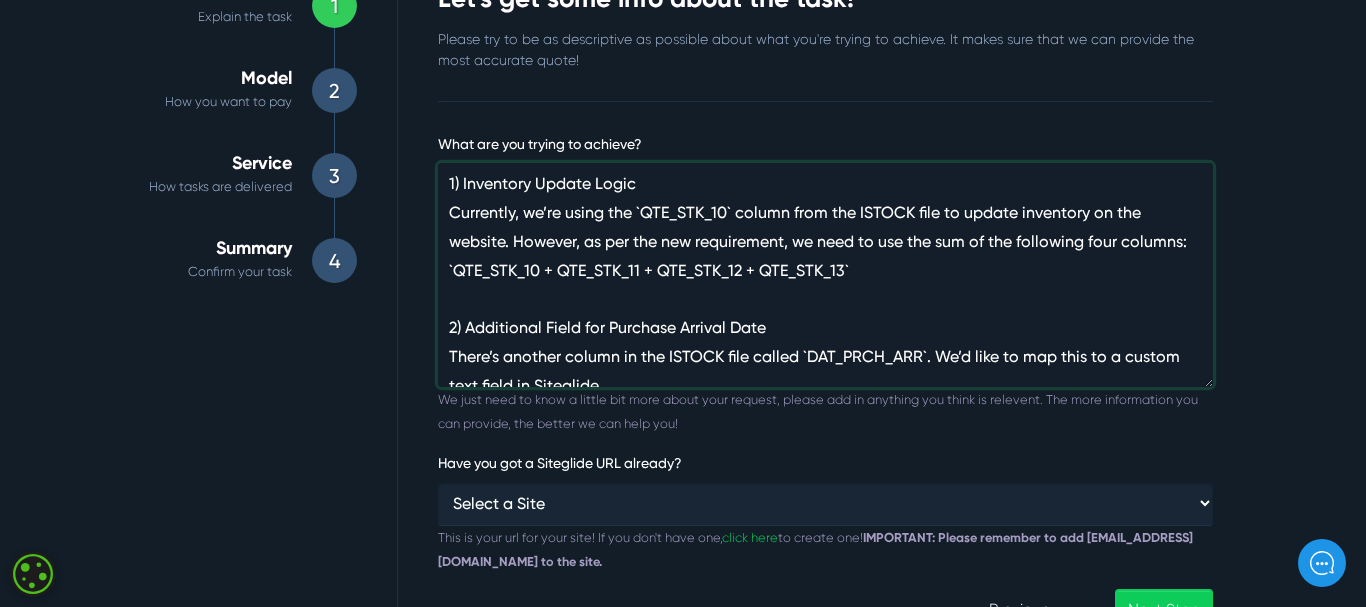 scroll, scrollTop: 180, scrollLeft: 0, axis: vertical 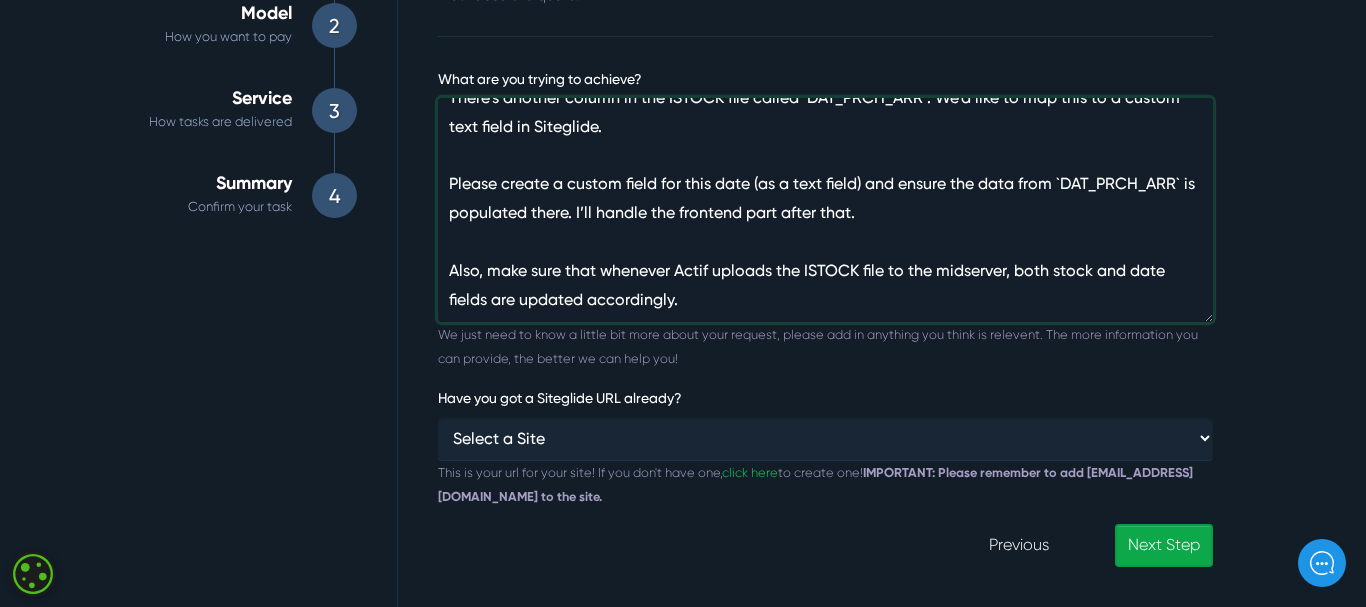 type on "1) Inventory Update Logic
Currently, we’re using the `QTE_STK_10` column from the ISTOCK file to update inventory on the website. However, as per the new requirement, we need to use the sum of the following four columns:
`QTE_STK_10 + QTE_STK_11 + QTE_STK_12 + QTE_STK_13`
2) Additional Field for Purchase Arrival Date
There’s another column in the ISTOCK file called `DAT_PRCH_ARR`. We’d like to map this to a custom text field in Siteglide.
Please create a custom field for this date (as a text field) and ensure the data from `DAT_PRCH_ARR` is populated there. I’ll handle the frontend part after that.
Also, make sure that whenever Actif uploads the ISTOCK file to the midserver, both stock and date fields are updated accordingly." 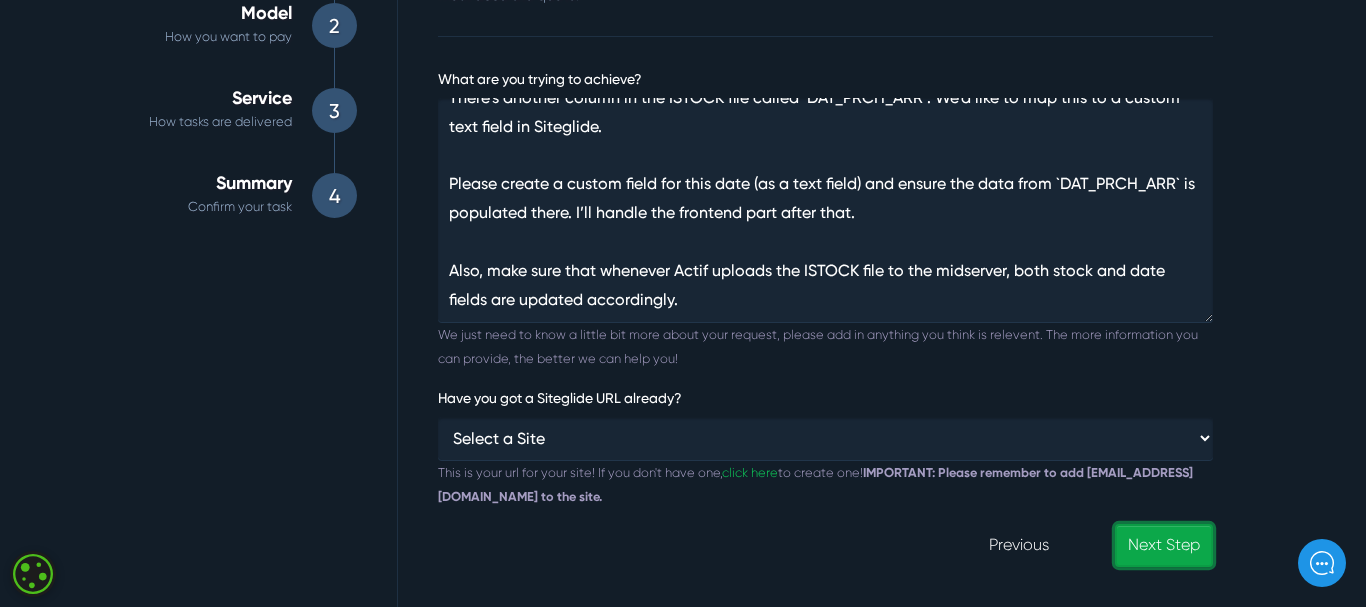 click on "Next Step" at bounding box center (1164, 545) 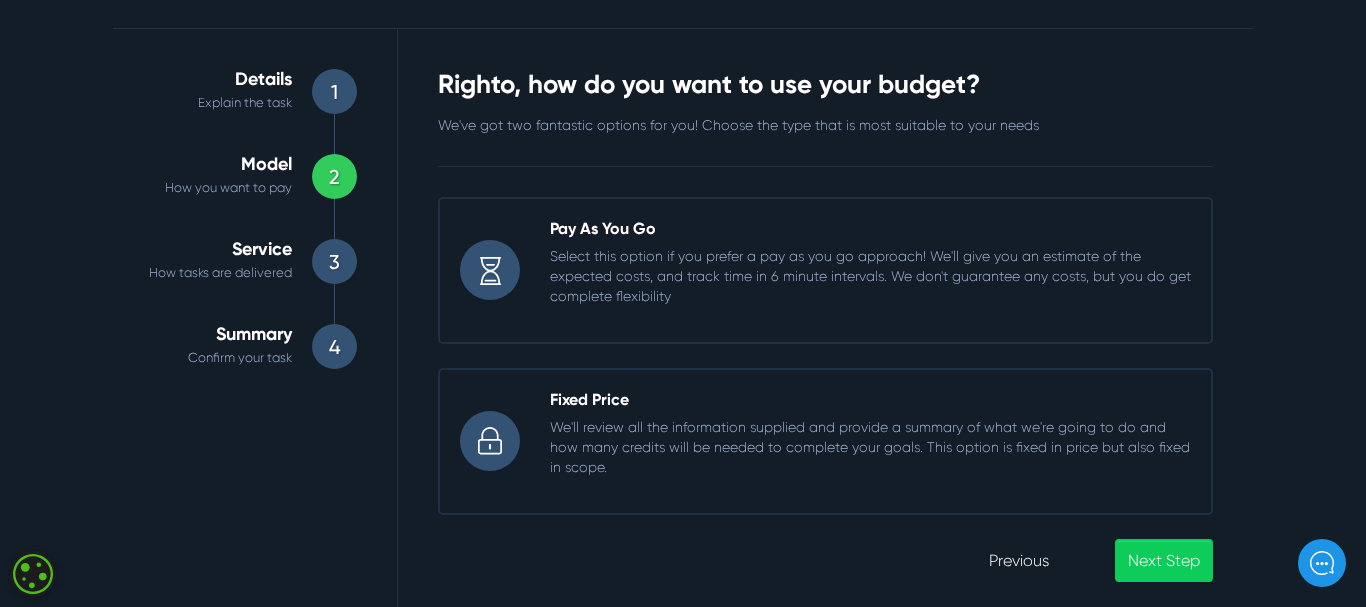 scroll, scrollTop: 144, scrollLeft: 0, axis: vertical 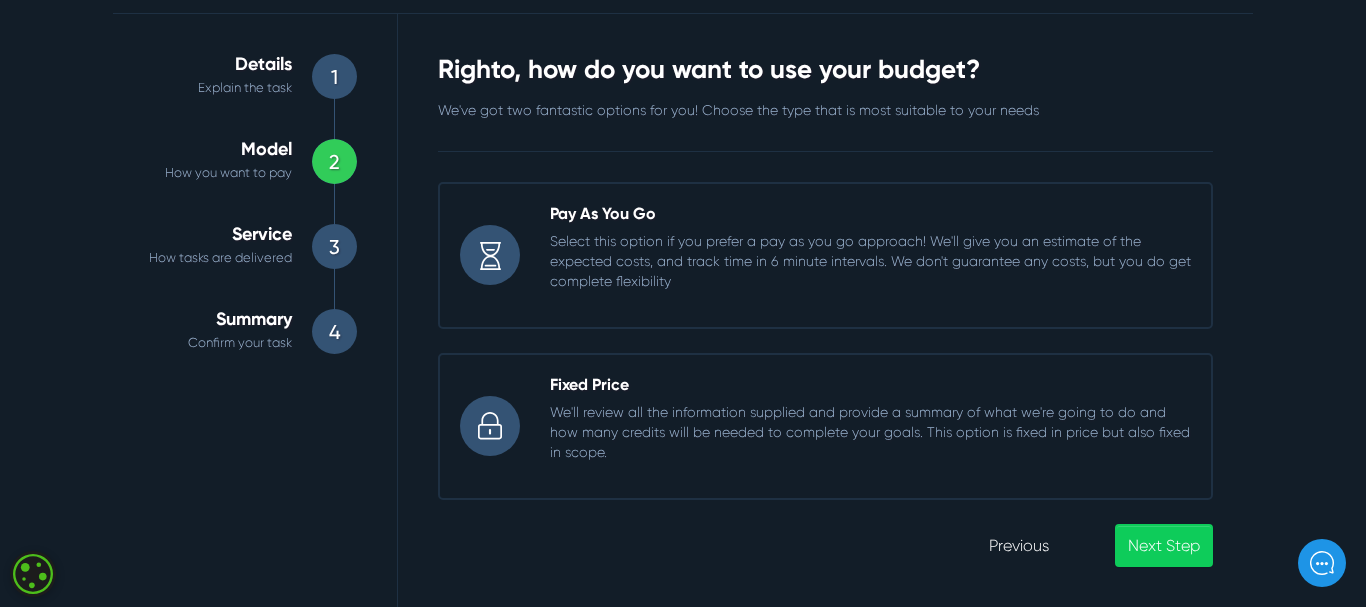 click on "Select this option if you prefer a pay as you go approach! We'll give you an estimate of the expected costs, and track time in 6 minute intervals. We don't guarantee any costs, but you do get complete flexibility" at bounding box center (870, 261) 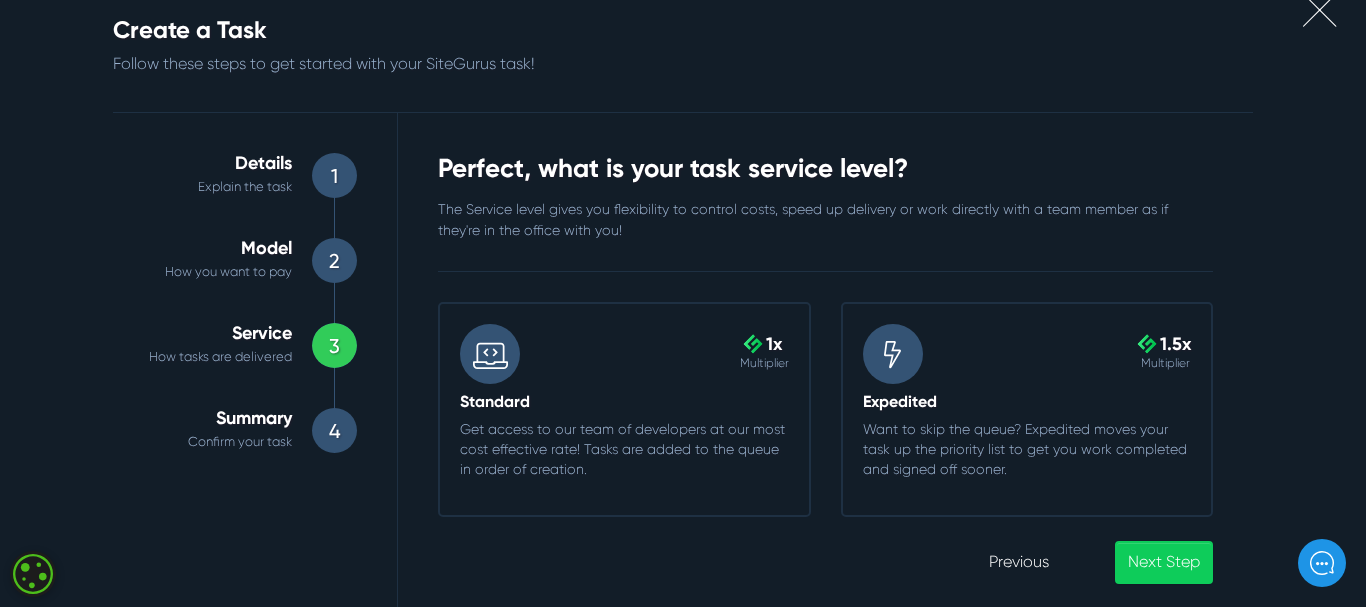 scroll, scrollTop: 62, scrollLeft: 0, axis: vertical 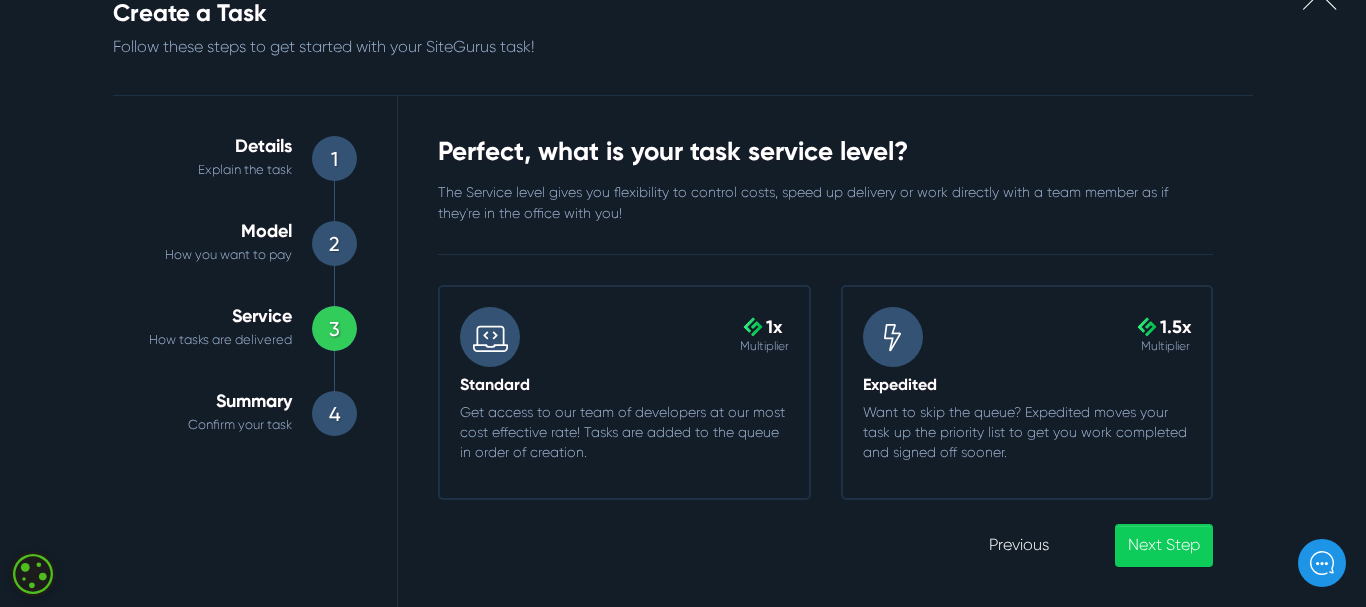 click on "Get access to our team of developers at our most cost effective rate! Tasks are added to the queue in order of creation." at bounding box center (624, 432) 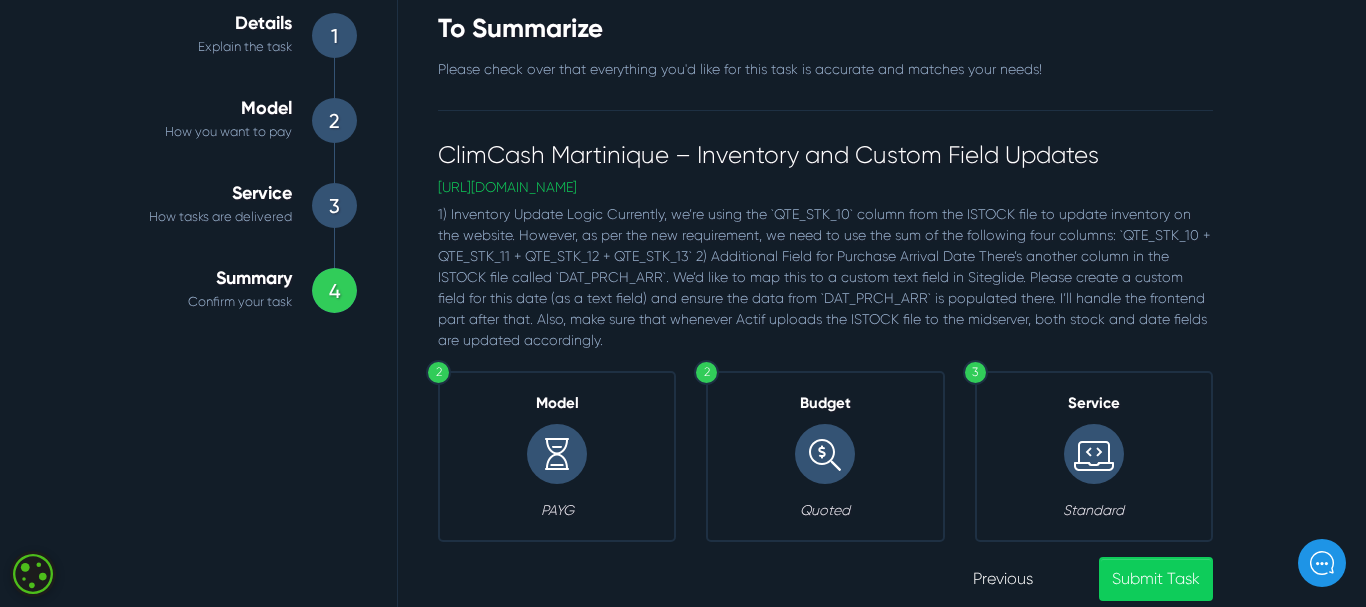 scroll, scrollTop: 219, scrollLeft: 0, axis: vertical 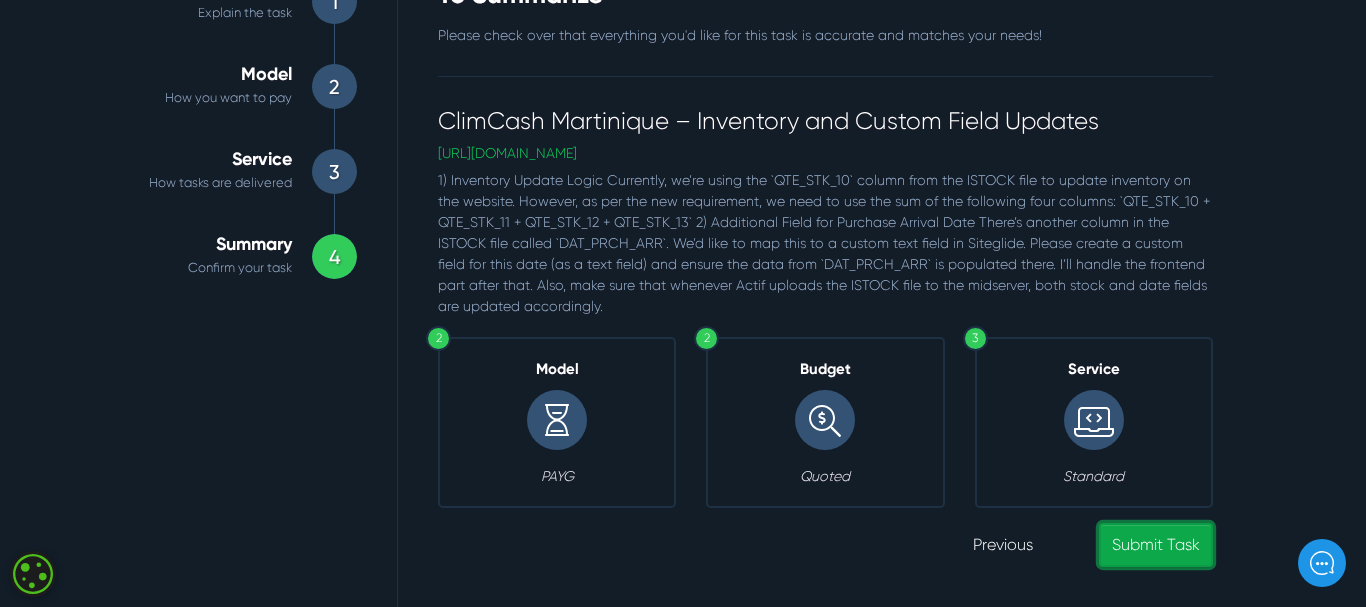 click on "Submit Task" at bounding box center (1156, 544) 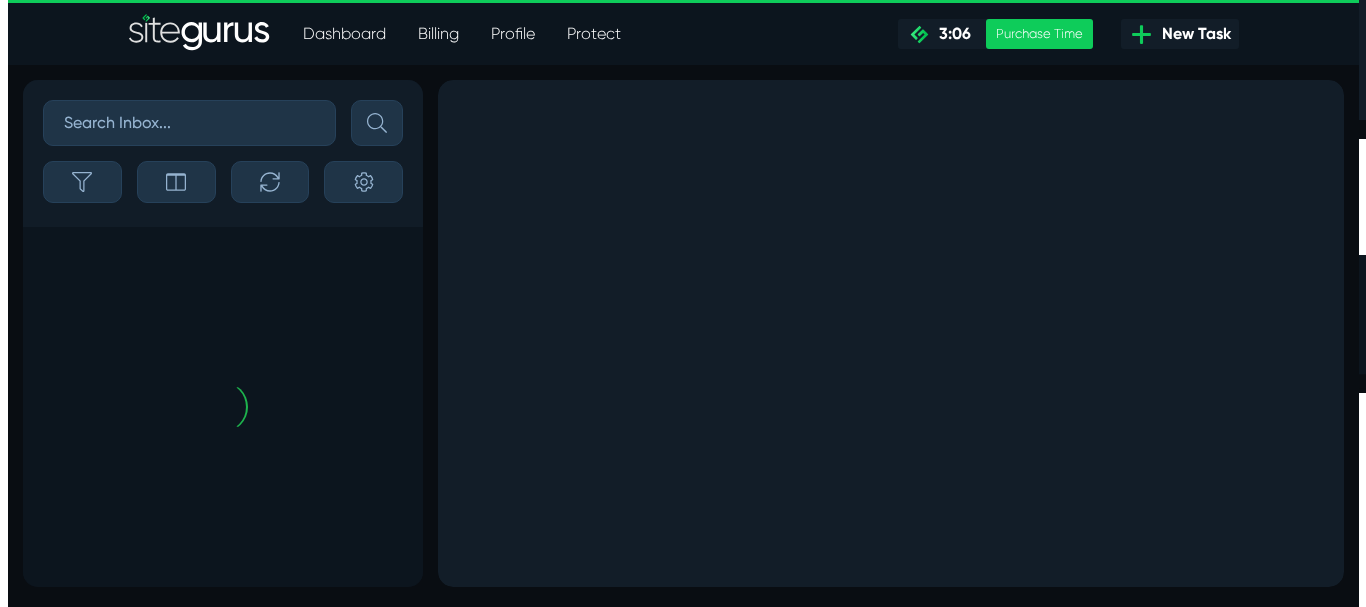 scroll, scrollTop: 0, scrollLeft: 0, axis: both 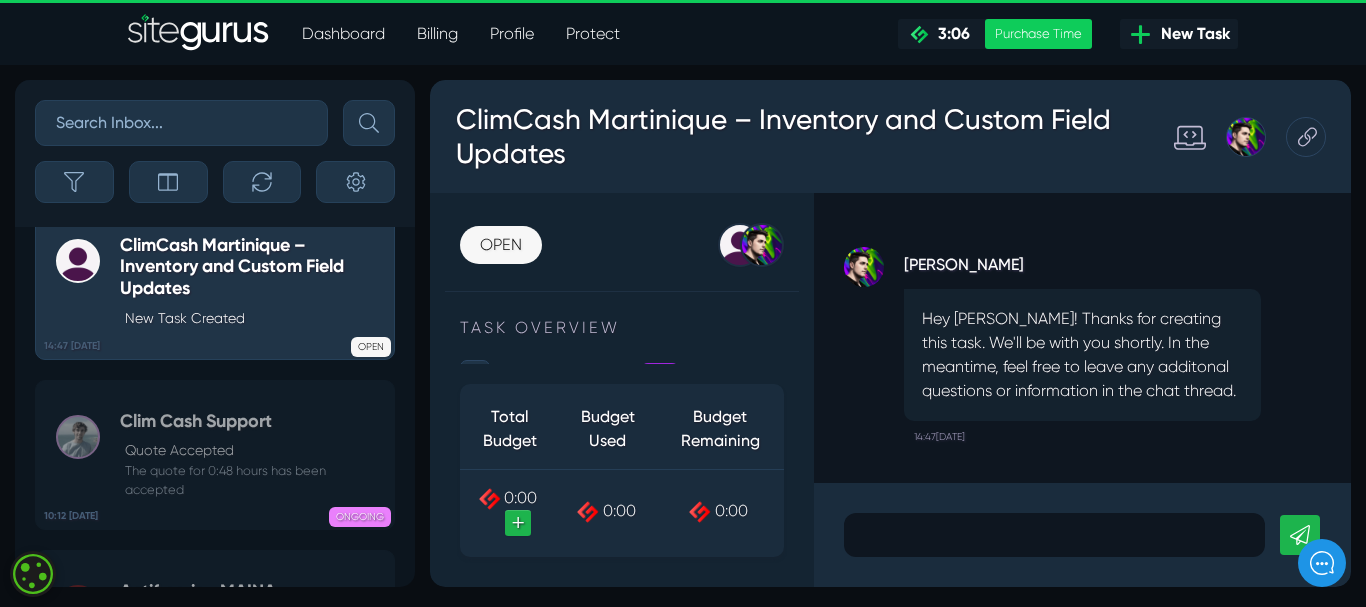 click at bounding box center (1054, 535) 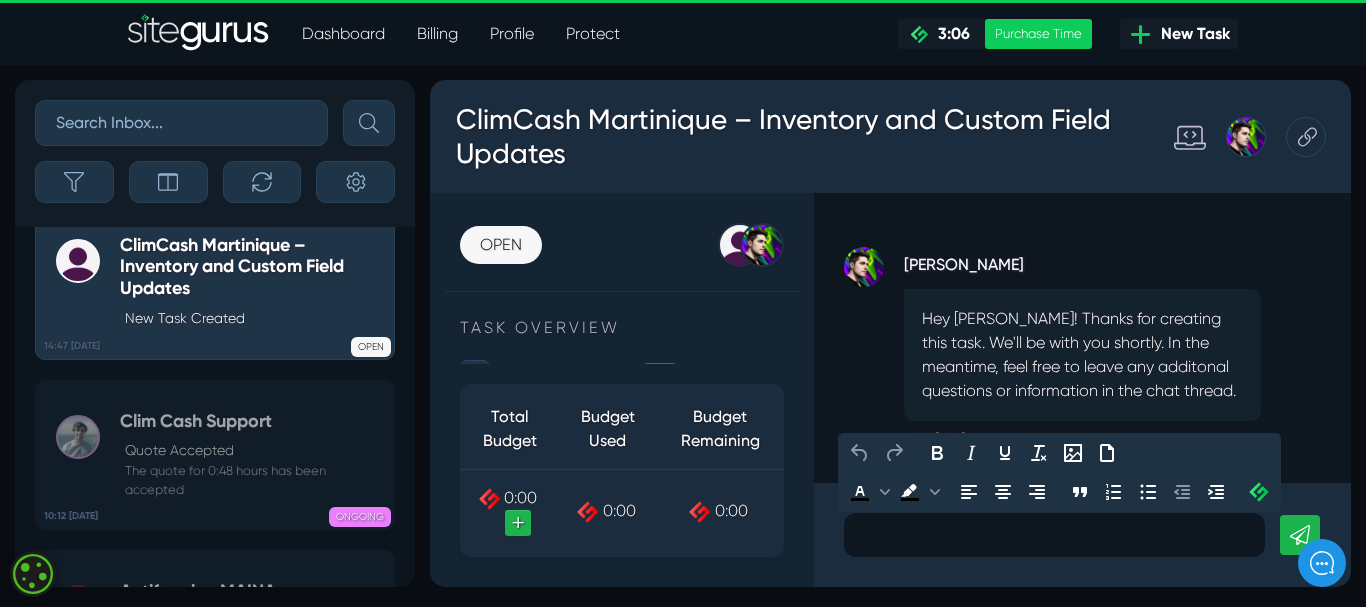 type 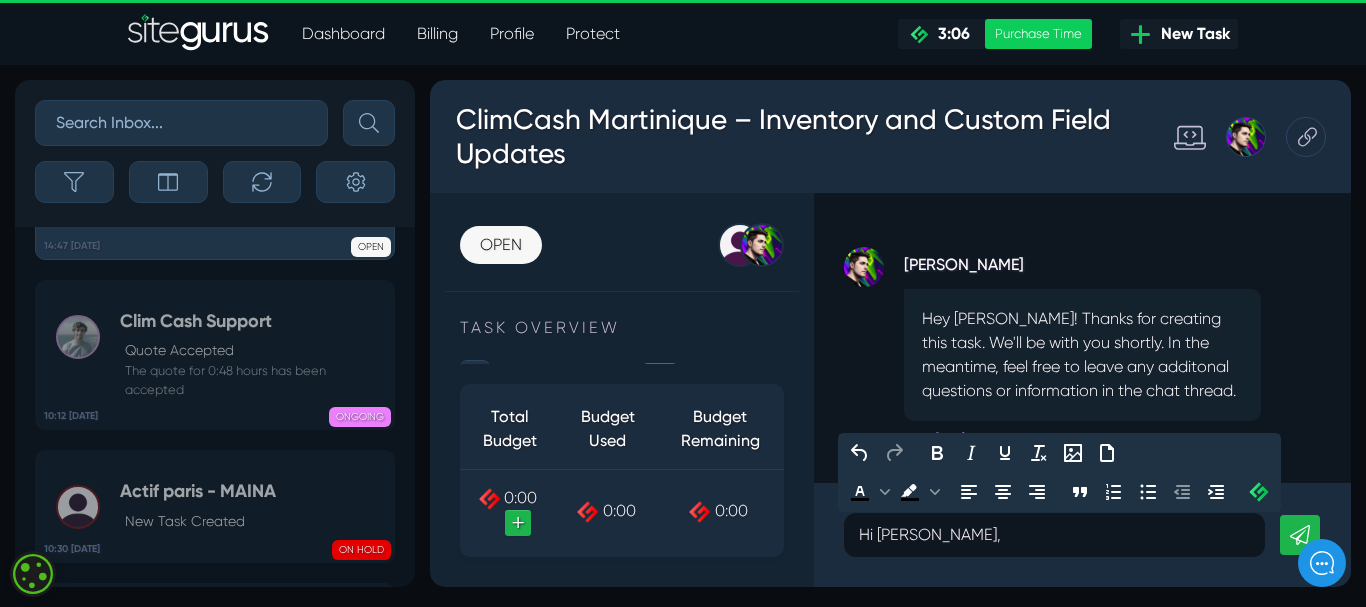scroll, scrollTop: -466, scrollLeft: 0, axis: vertical 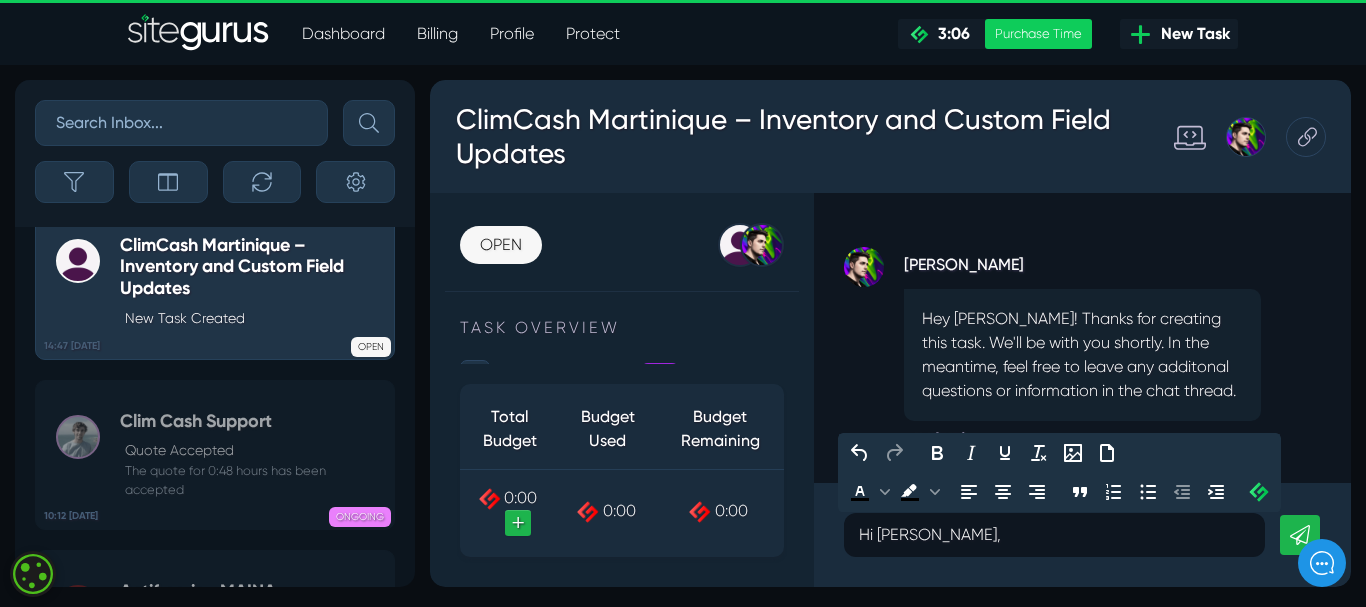 click on "Hi Josh," at bounding box center [1054, 535] 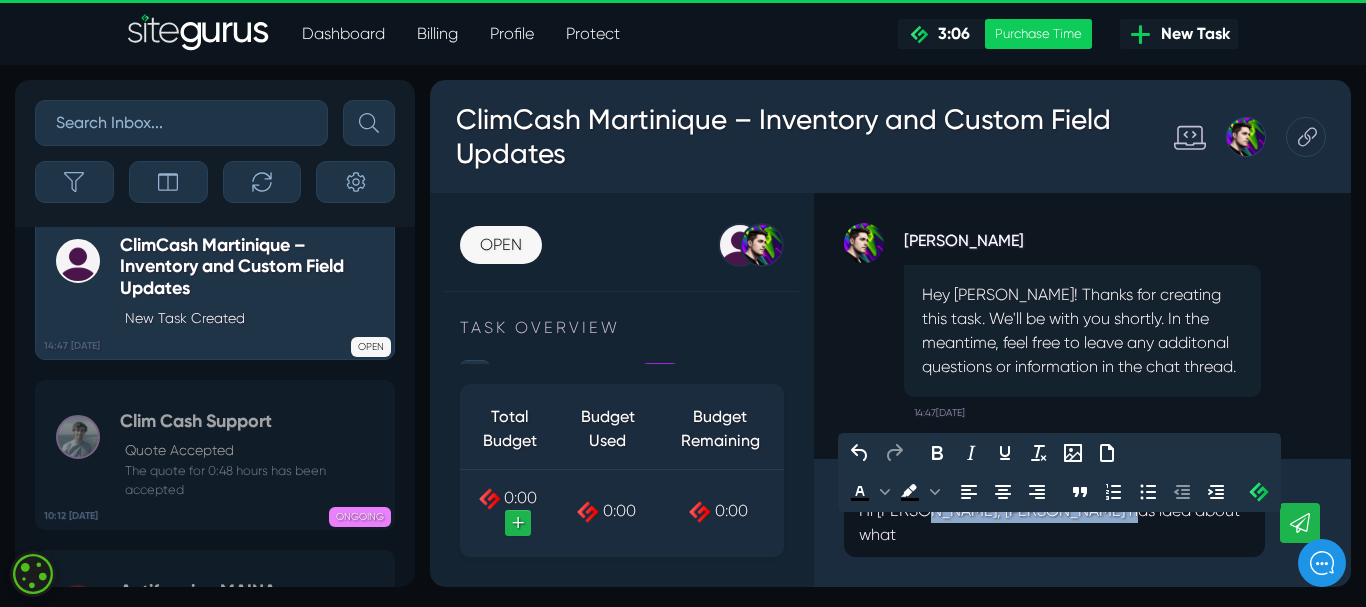 drag, startPoint x: 922, startPoint y: 531, endPoint x: 1125, endPoint y: 544, distance: 203.41583 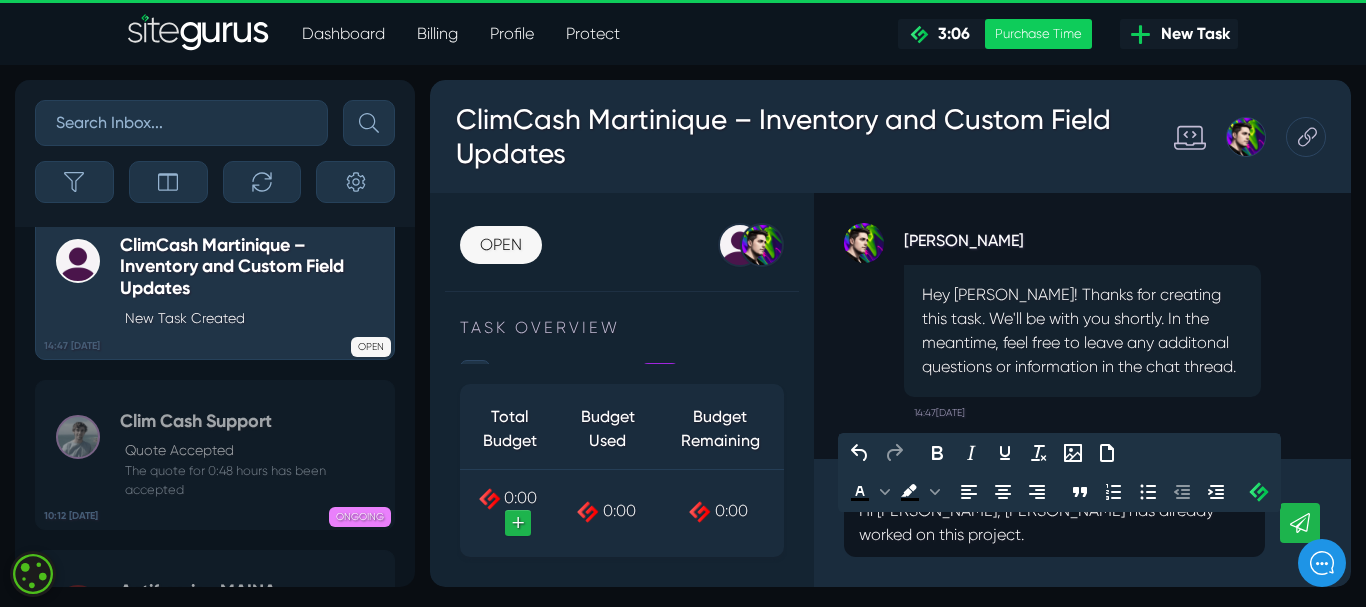 click on "Hi Josh, Matt has already worked on this project." at bounding box center [1054, 523] 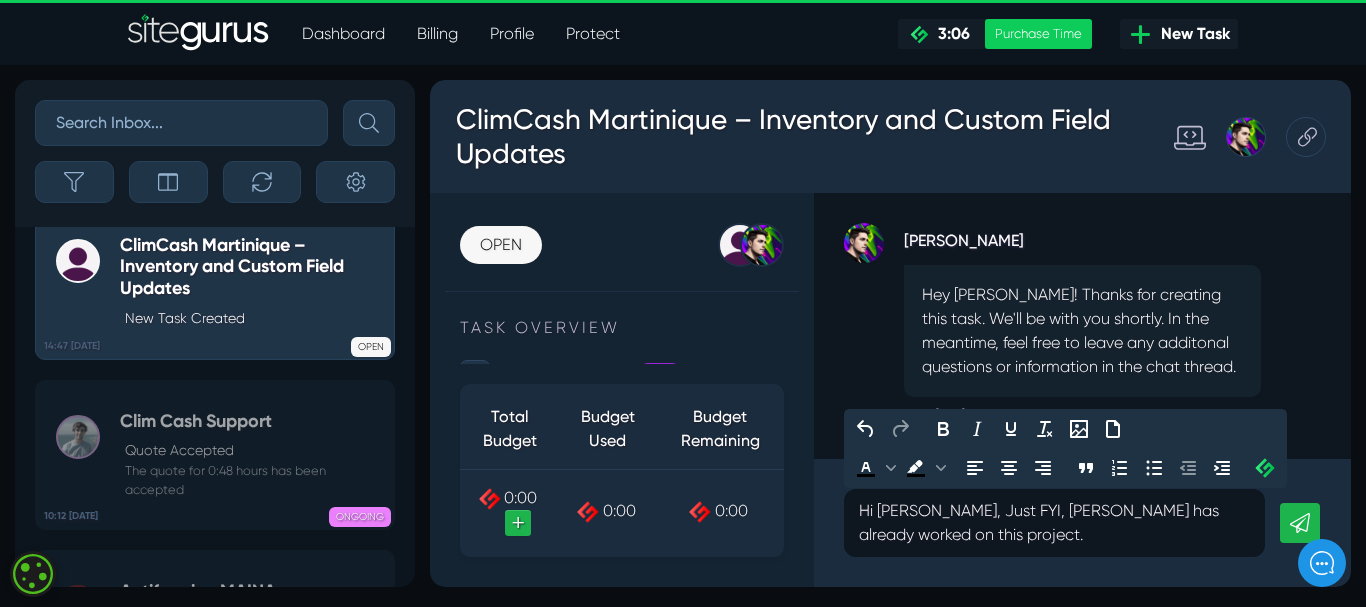 click on "Hi Josh, Just FYI, Matt has already worked on this project." at bounding box center [1054, 523] 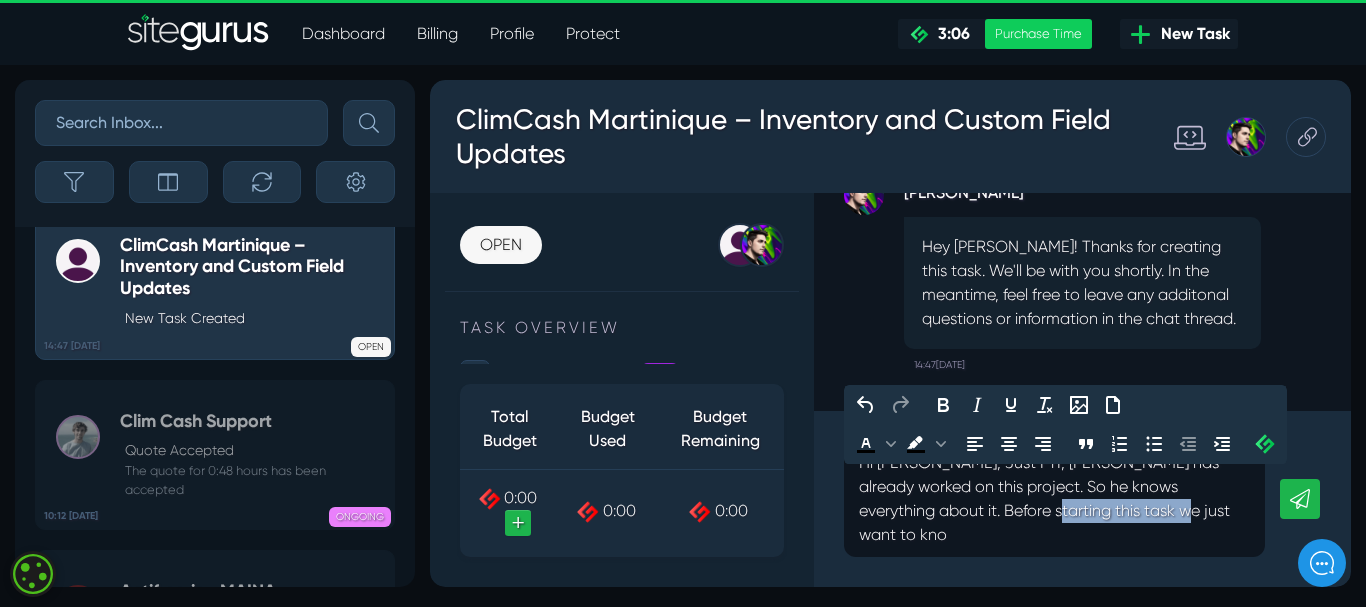 drag, startPoint x: 988, startPoint y: 533, endPoint x: 1154, endPoint y: 534, distance: 166.003 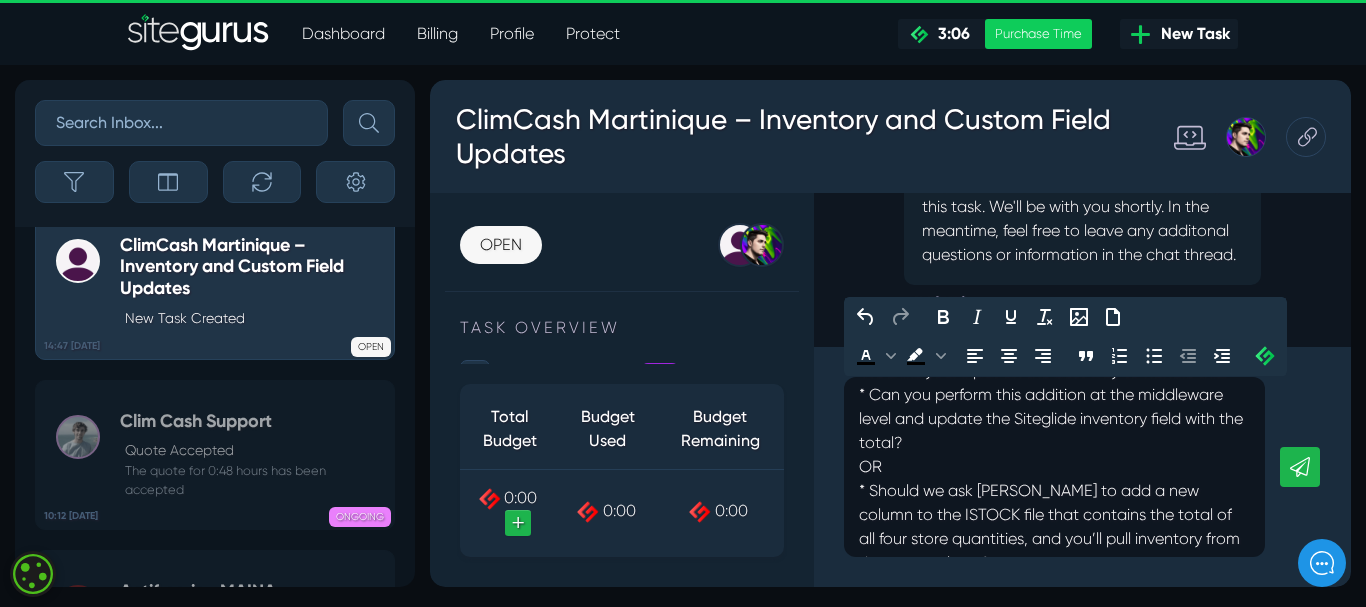 scroll, scrollTop: 152, scrollLeft: 0, axis: vertical 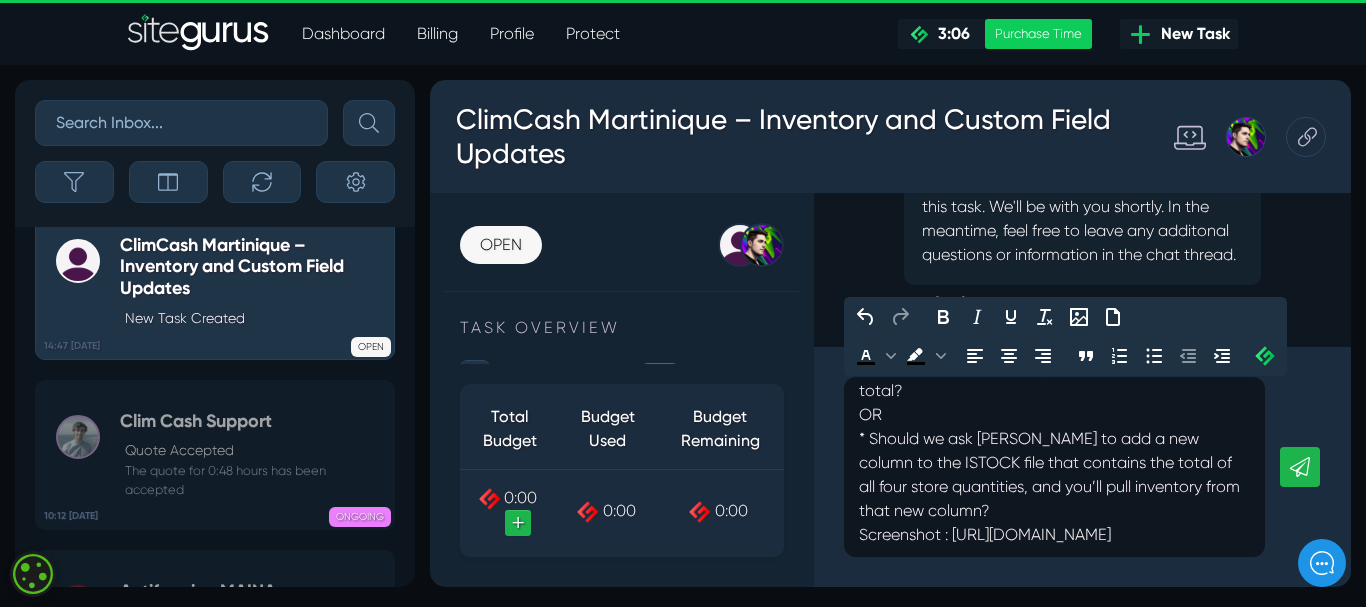 click 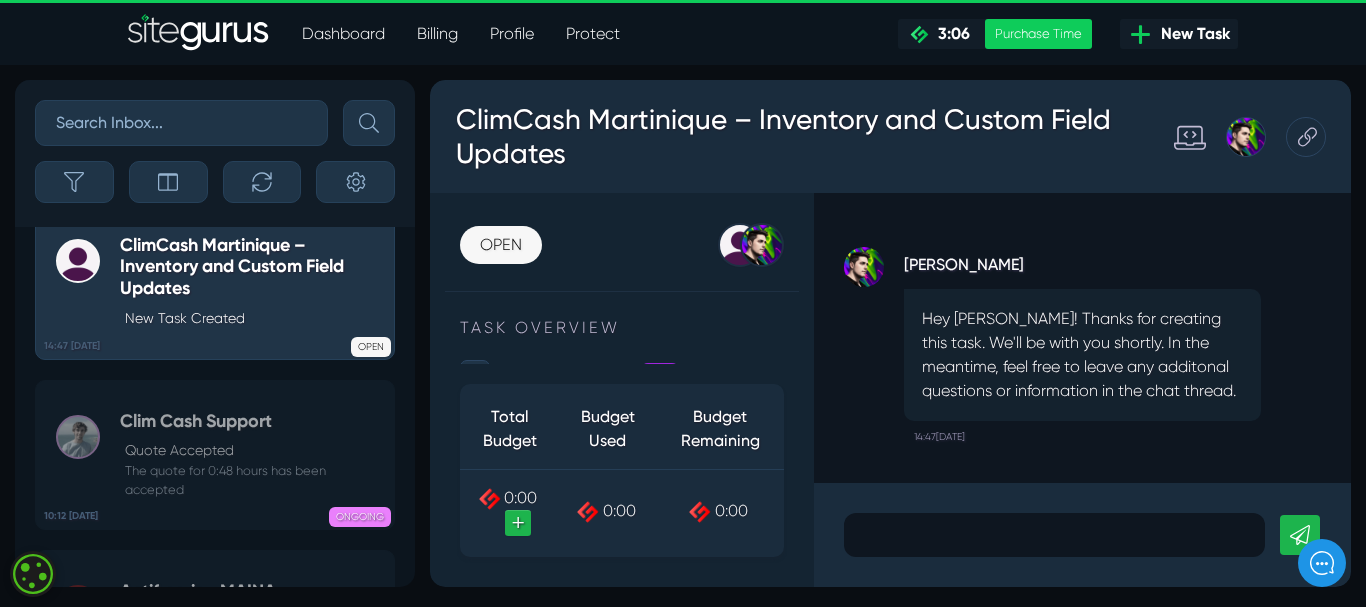 scroll, scrollTop: 0, scrollLeft: 0, axis: both 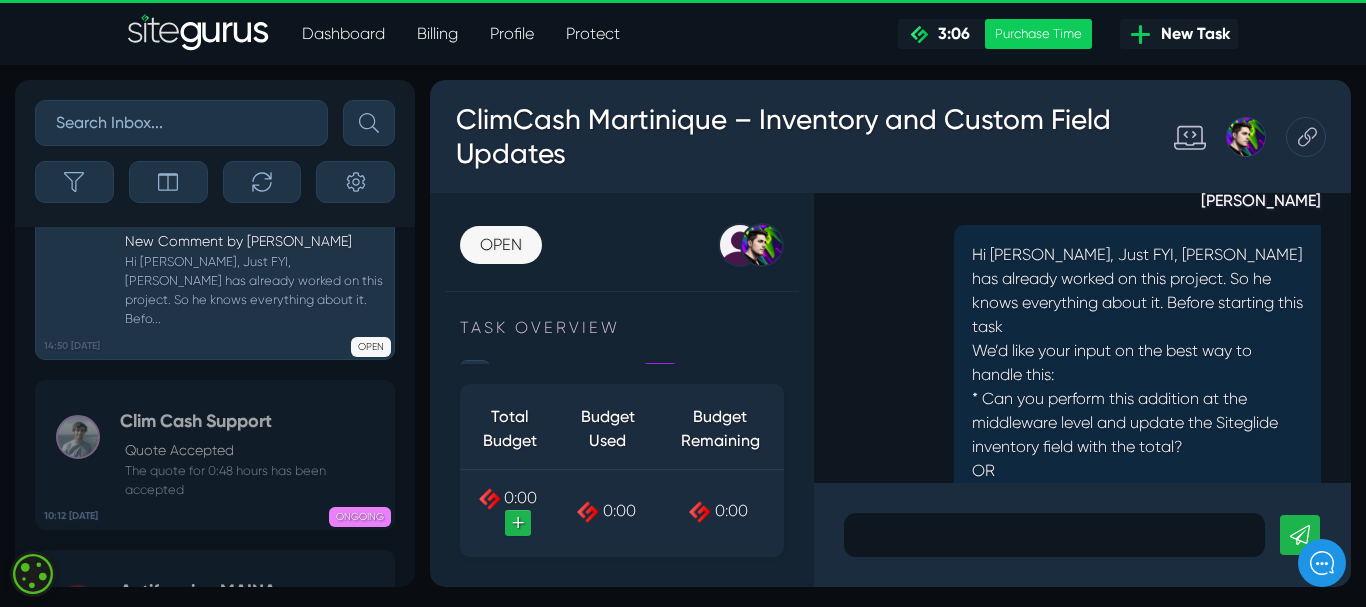 click 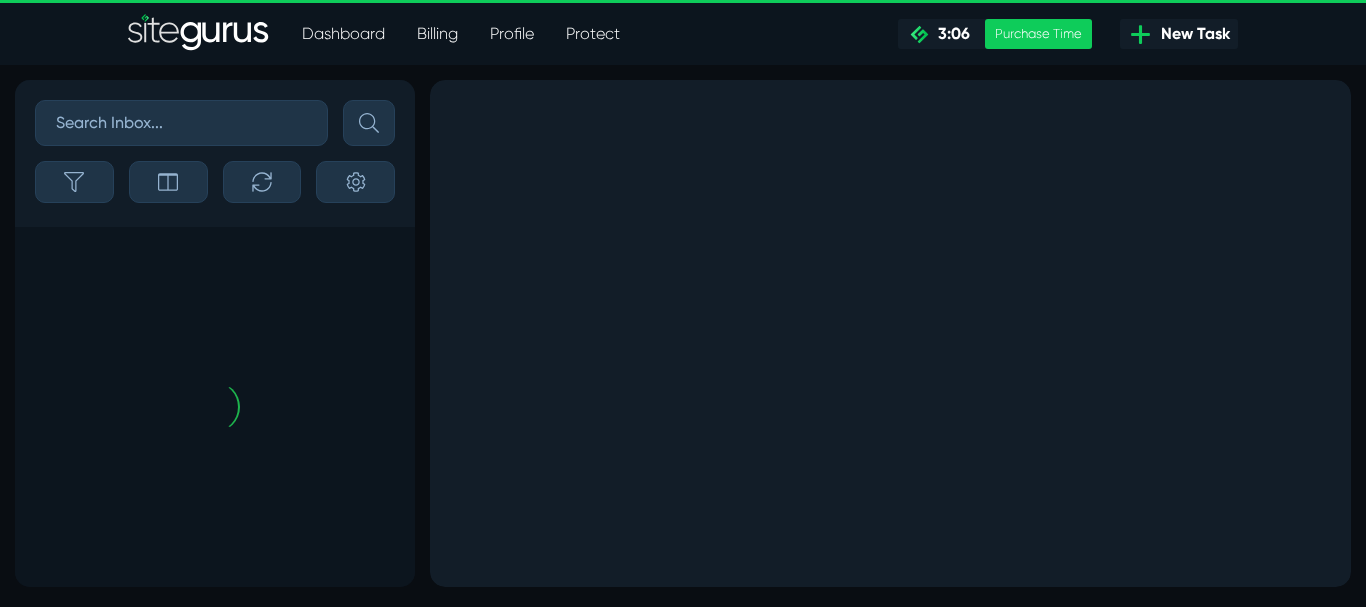 scroll, scrollTop: -523, scrollLeft: 0, axis: vertical 